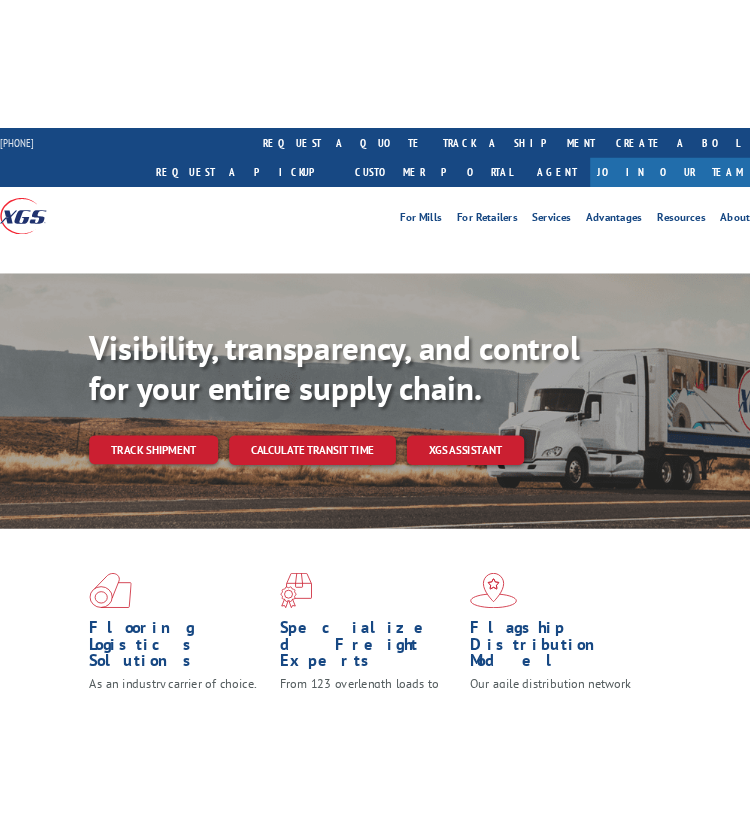 scroll, scrollTop: 0, scrollLeft: 0, axis: both 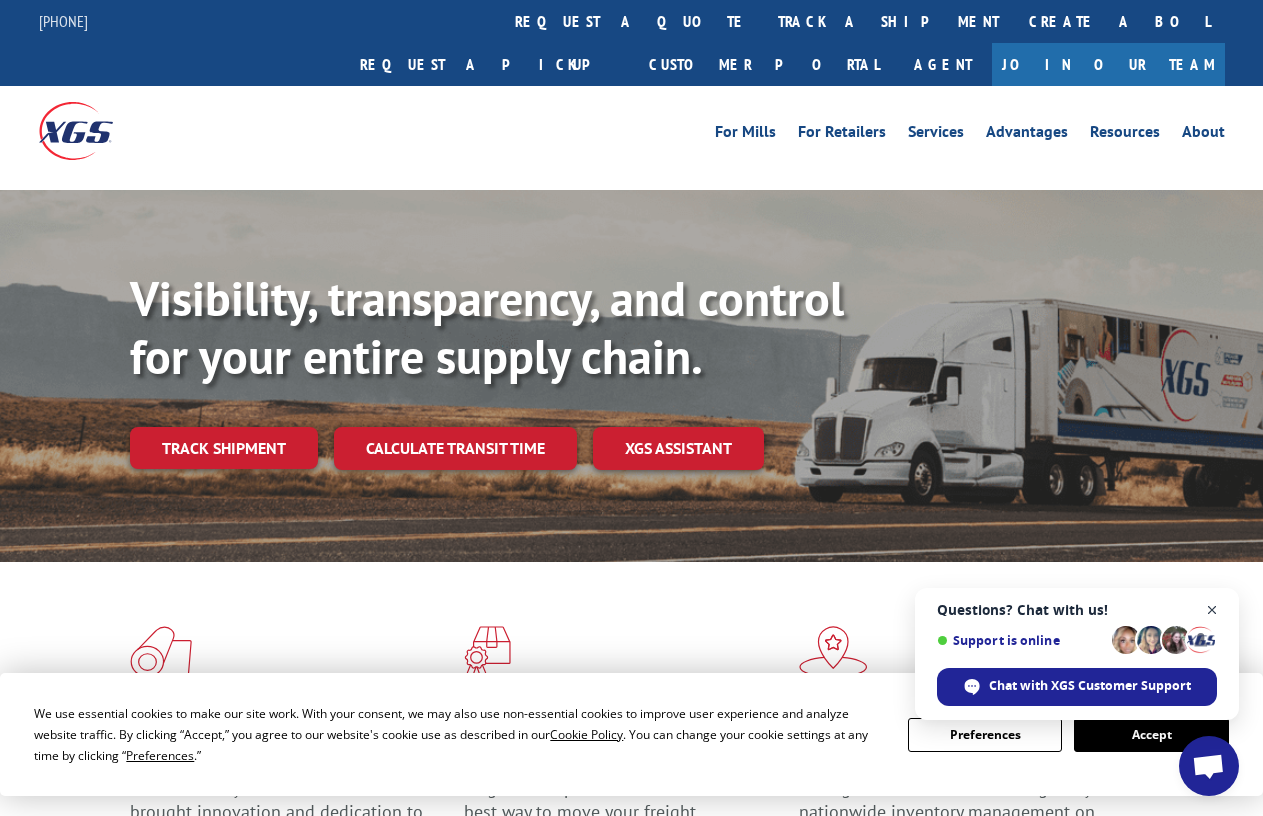 click at bounding box center (1212, 610) 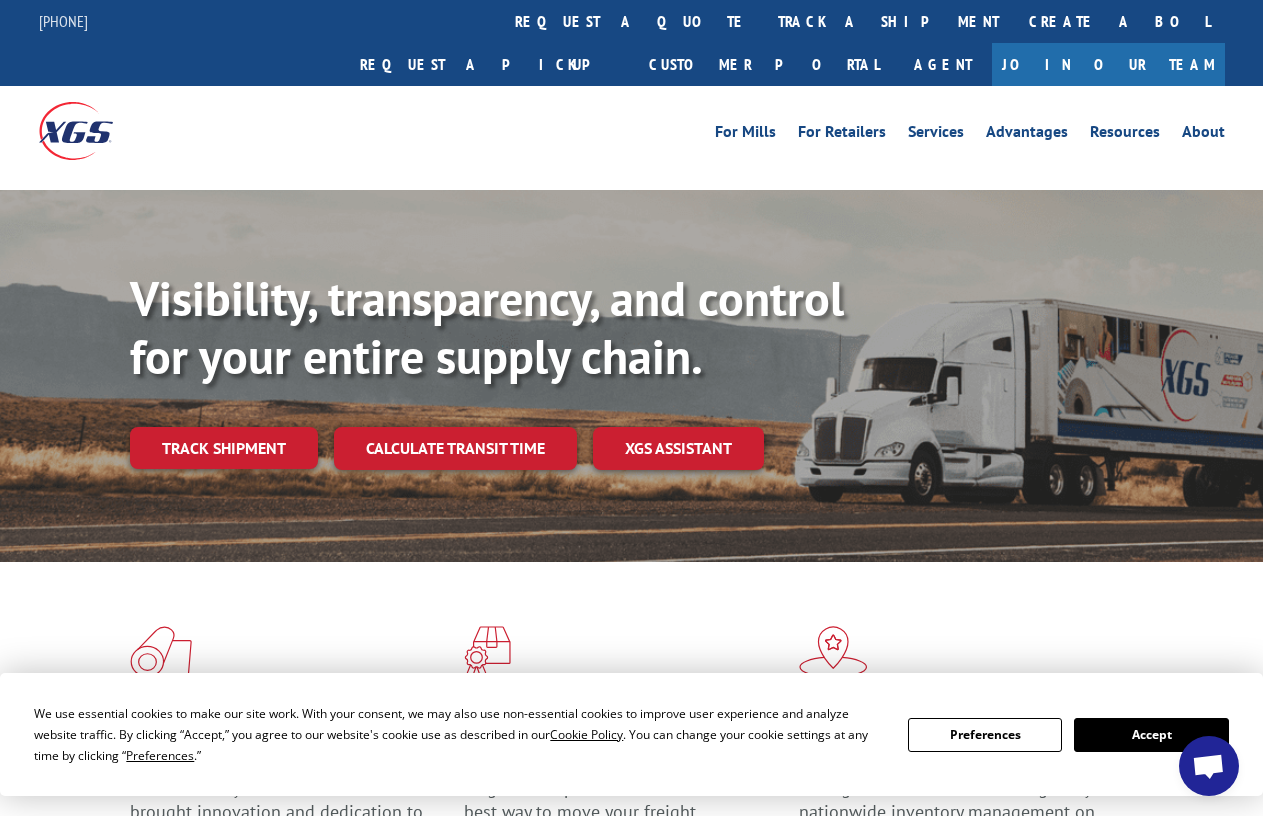 click on "Accept" at bounding box center (1151, 735) 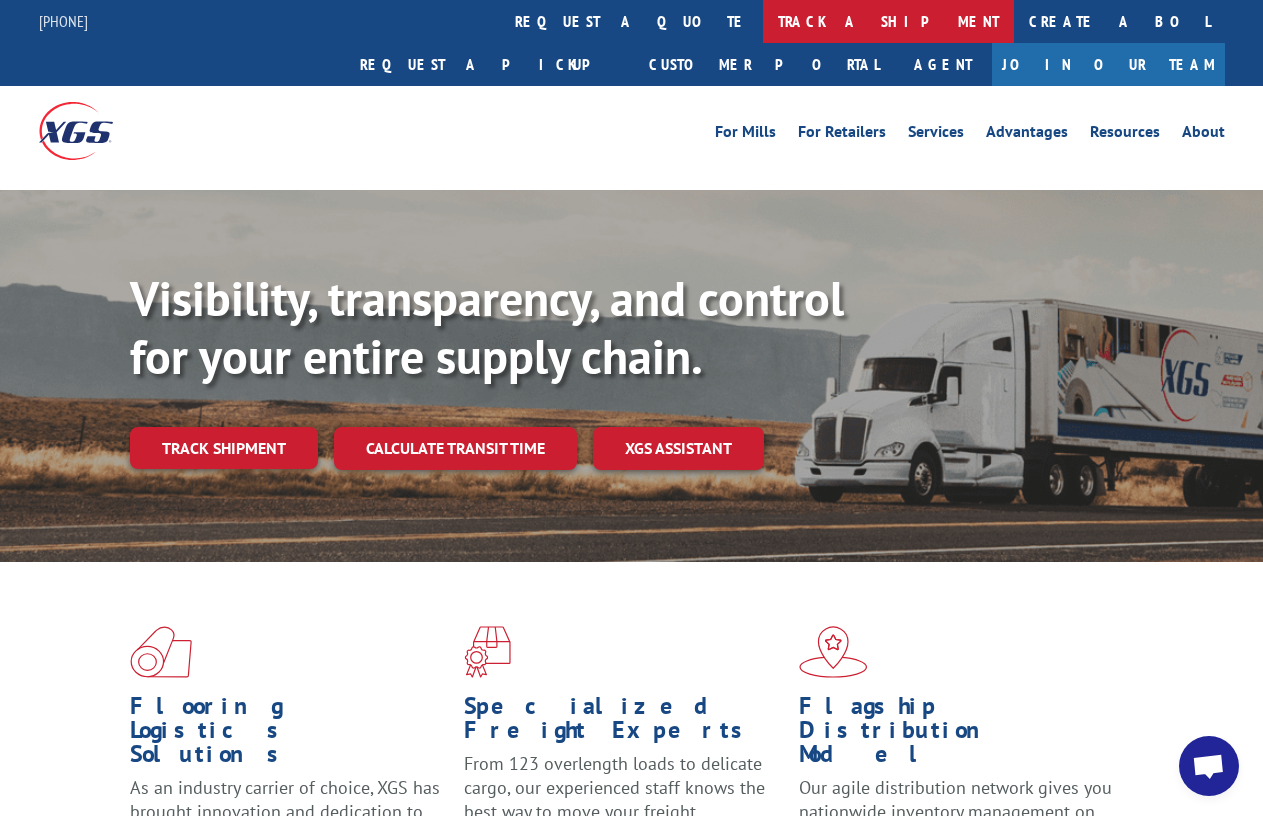 click on "track a shipment" at bounding box center (888, 21) 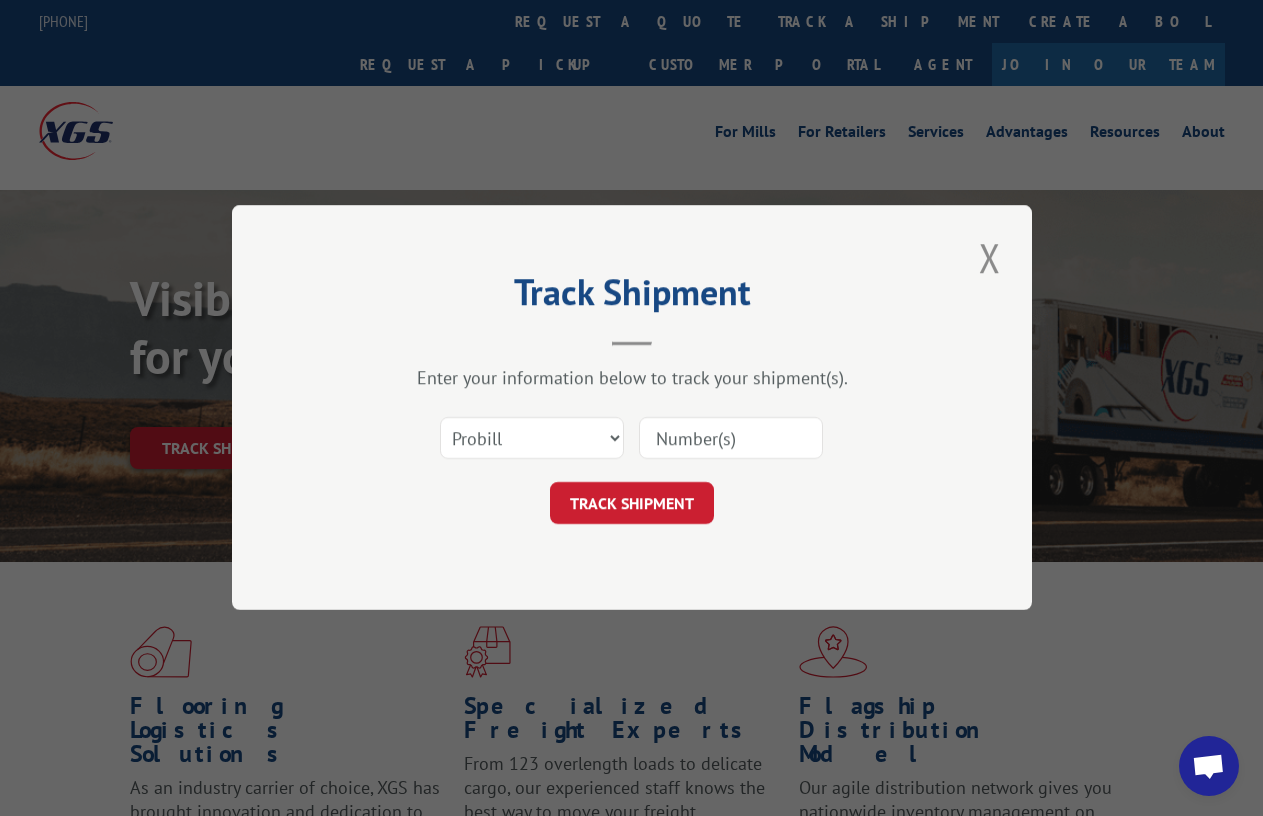 click at bounding box center (731, 439) 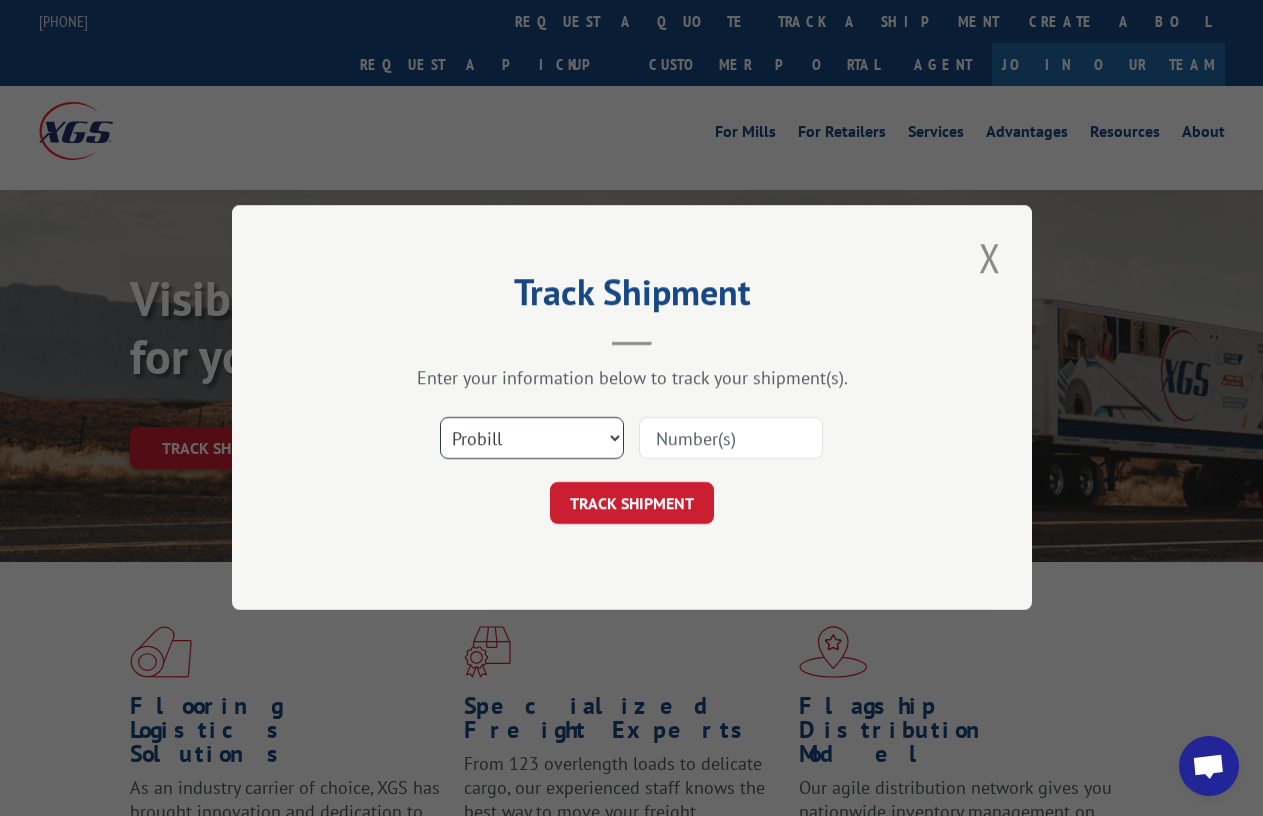 click on "Select category... Probill BOL PO" at bounding box center [532, 439] 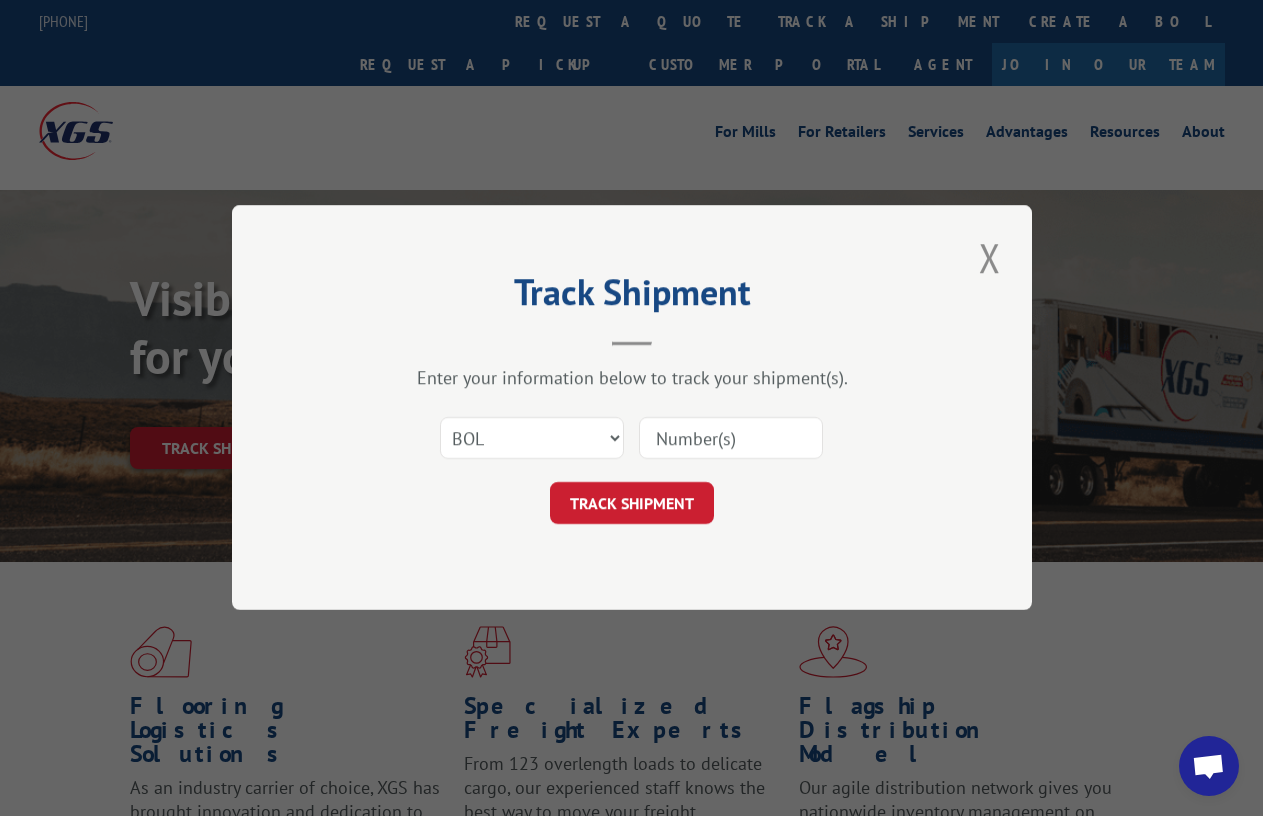 click at bounding box center (731, 439) 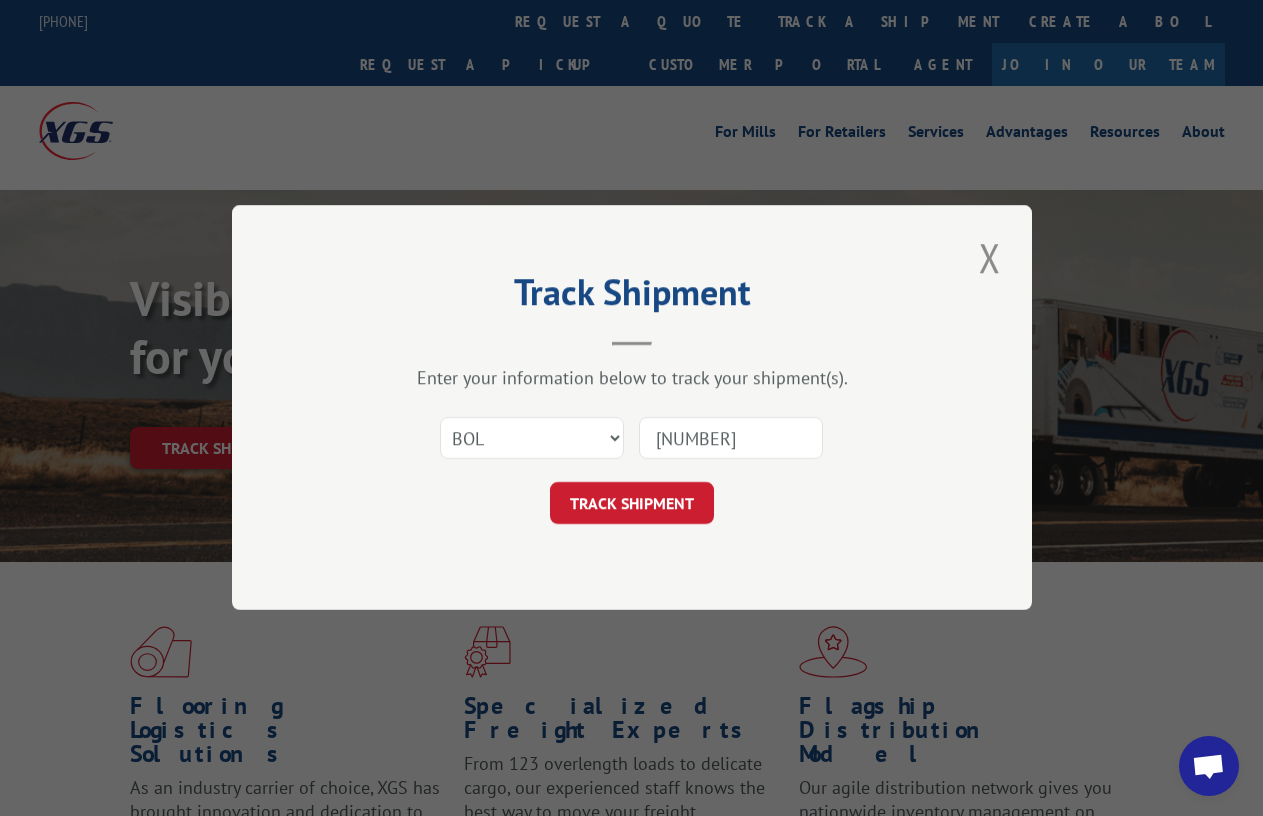 type on "[NUMBER]" 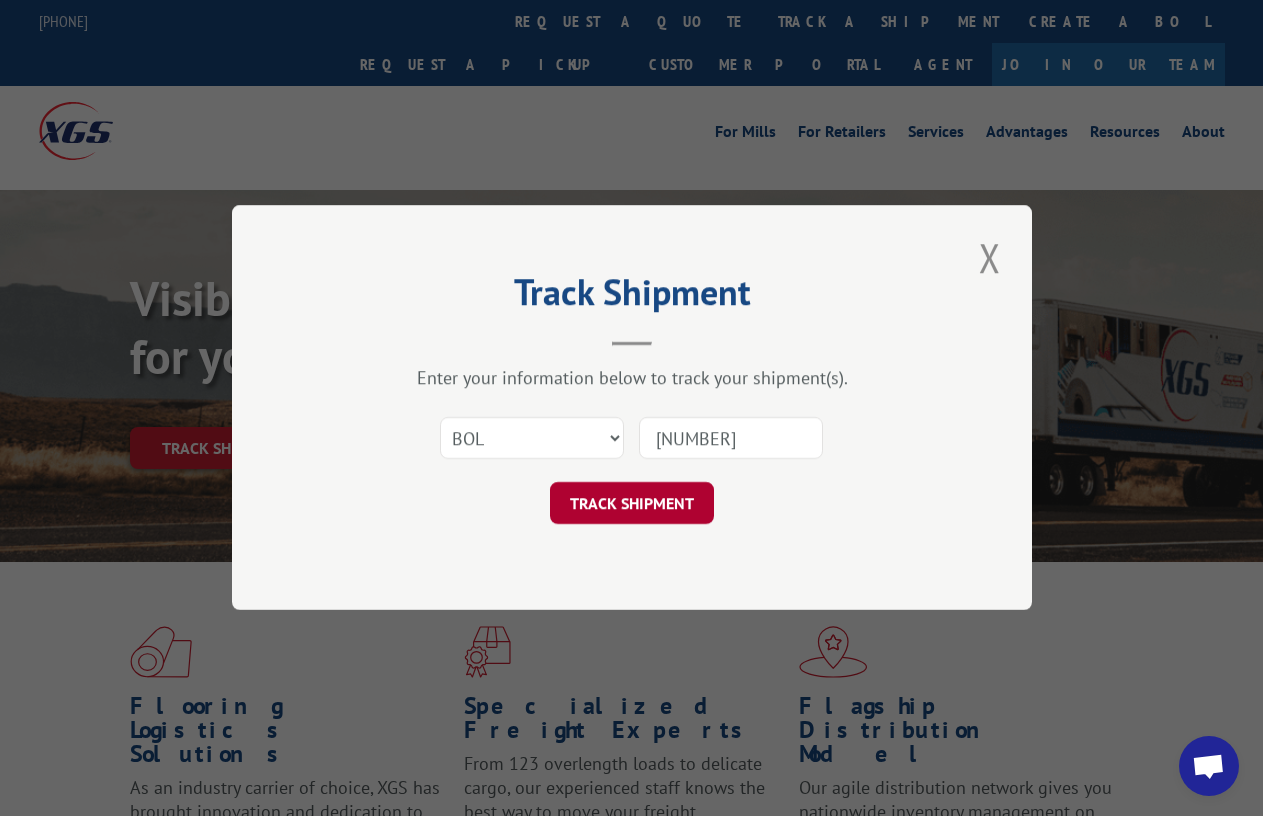 click on "TRACK SHIPMENT" at bounding box center [632, 504] 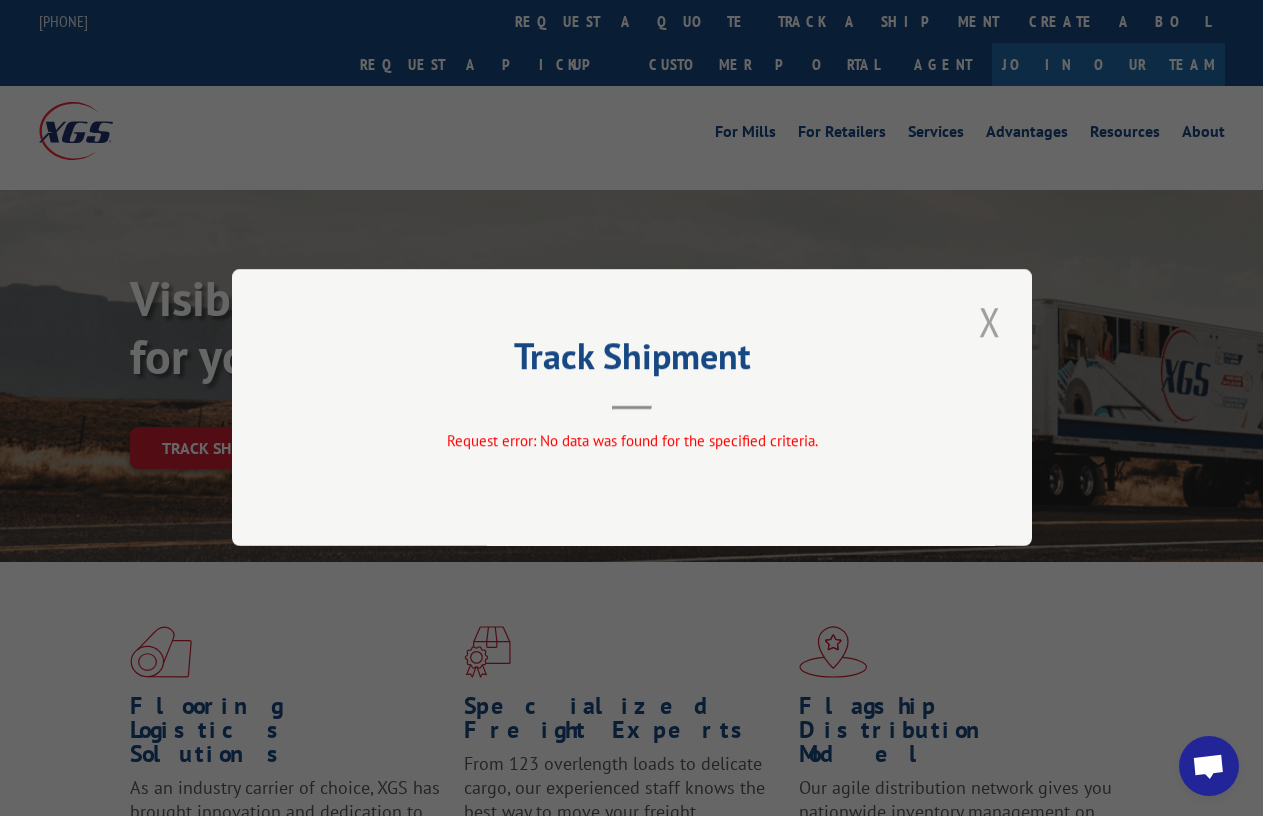 click at bounding box center (990, 321) 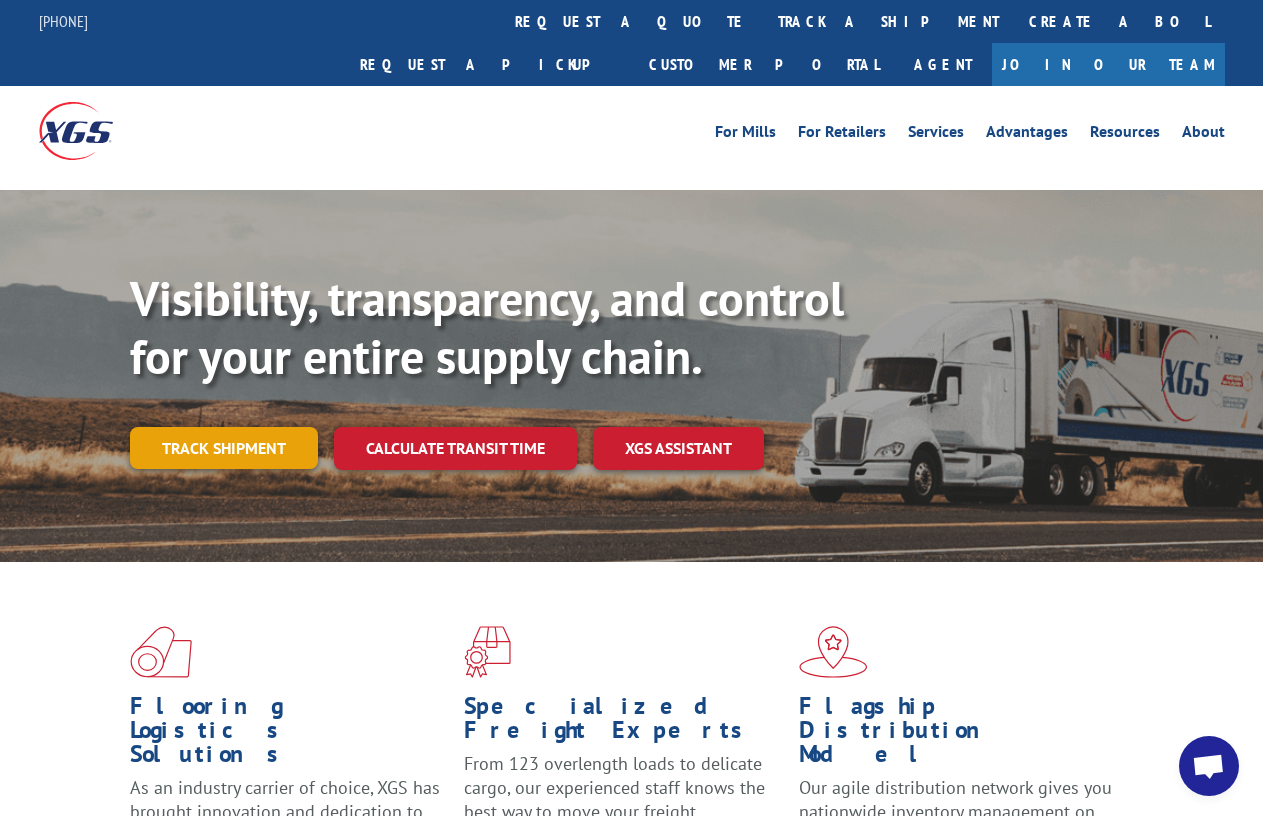 click on "Track shipment" at bounding box center (224, 448) 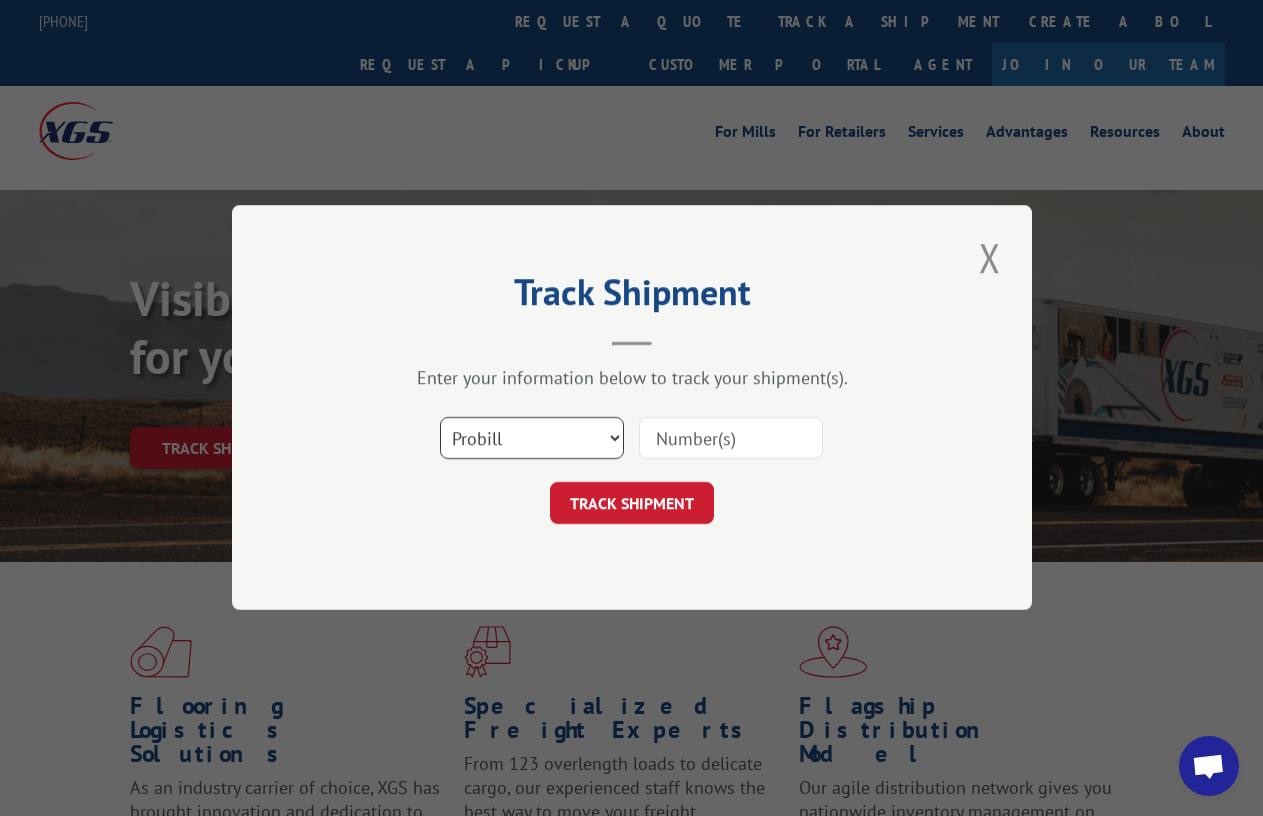 click on "Select category... Probill BOL PO" at bounding box center (532, 439) 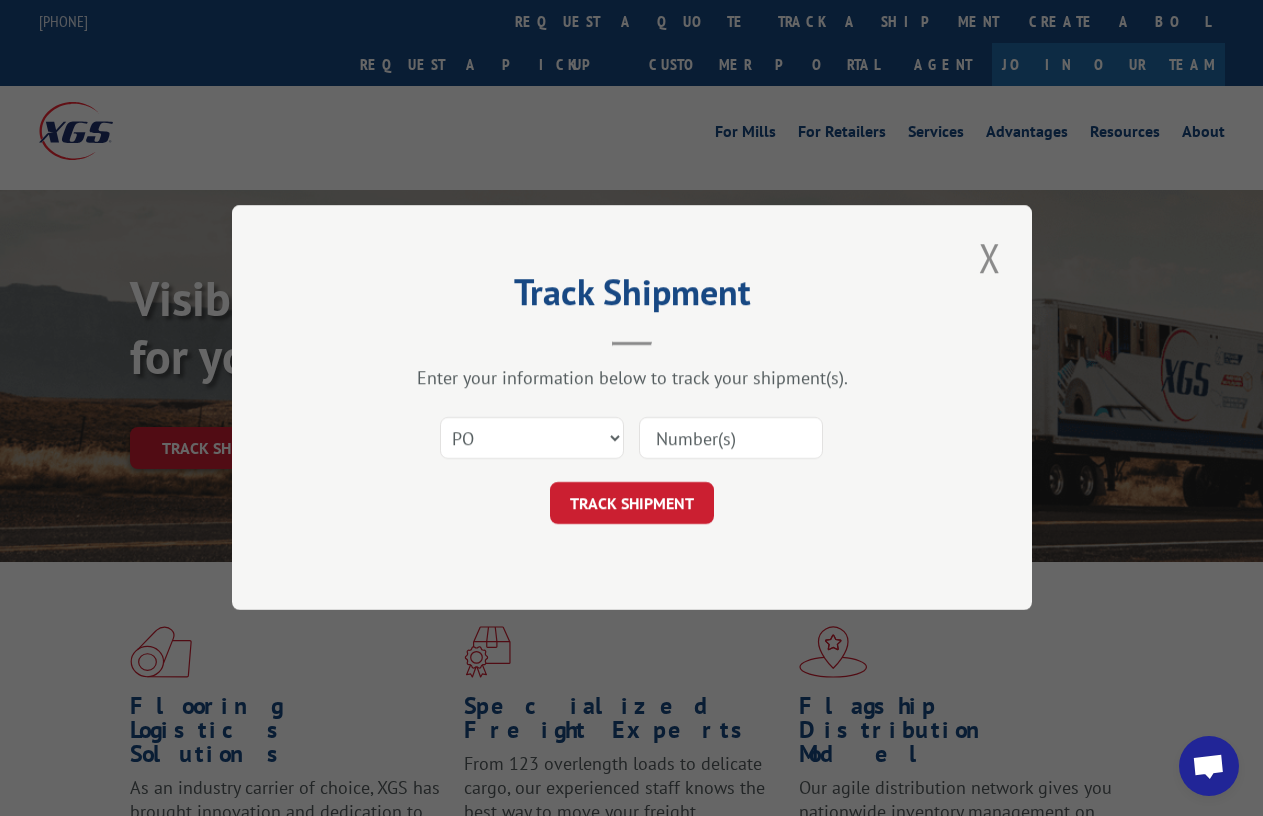 click at bounding box center (731, 439) 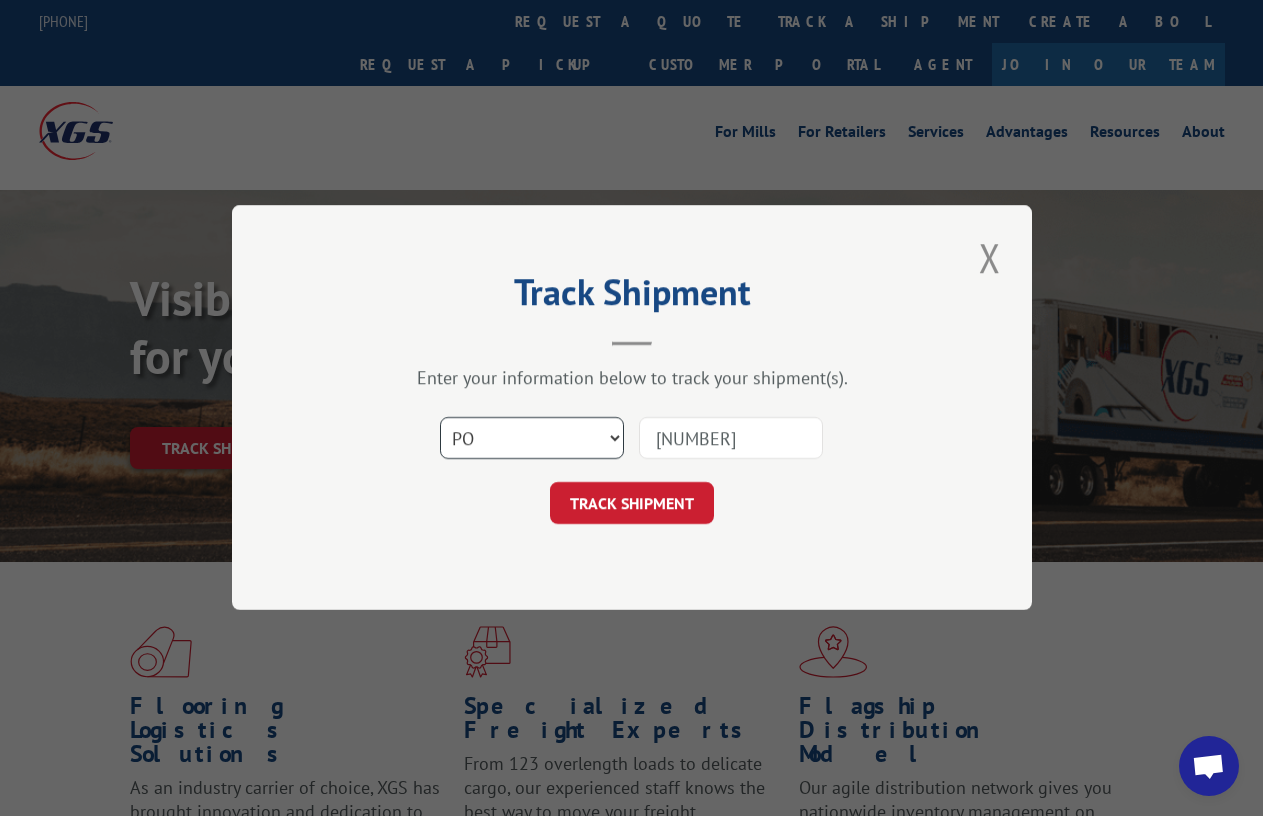 click on "Select category... Probill BOL PO" at bounding box center (532, 439) 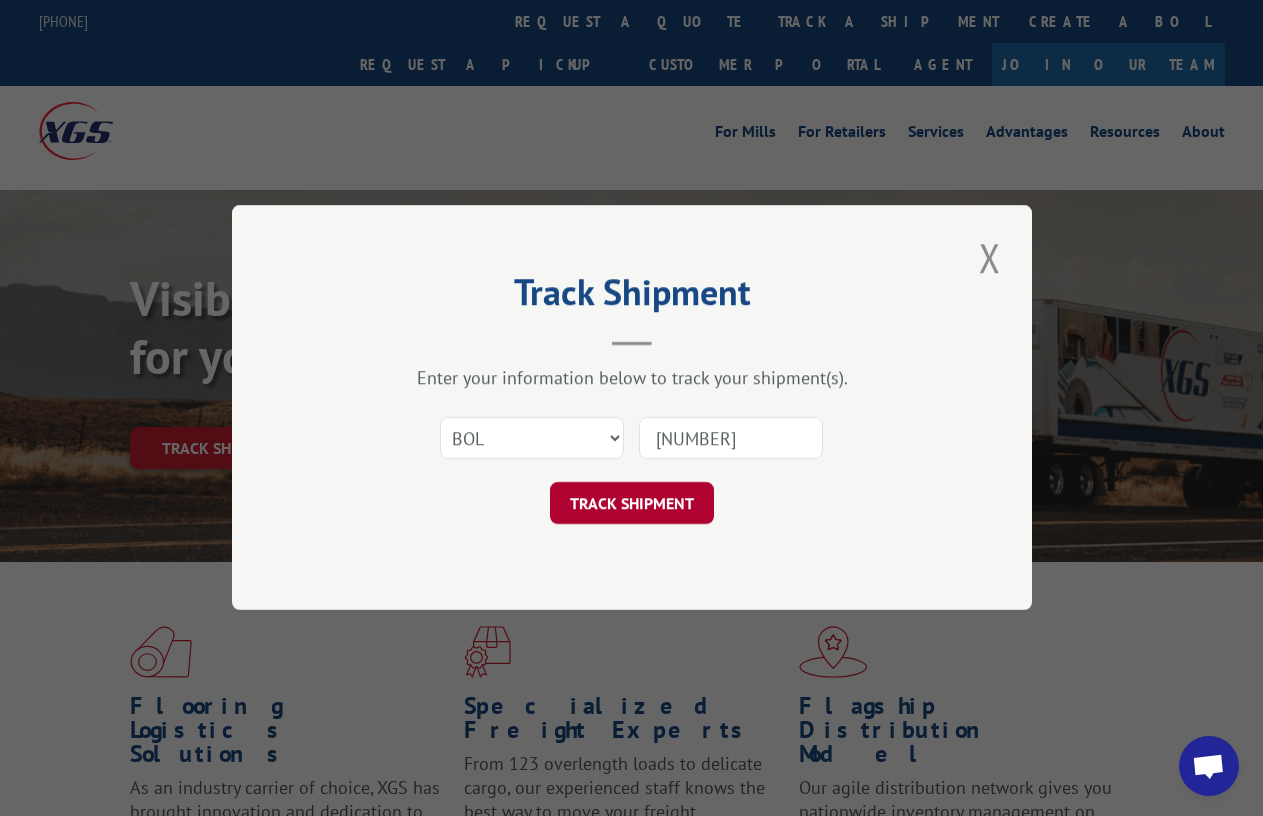 click on "TRACK SHIPMENT" at bounding box center (632, 504) 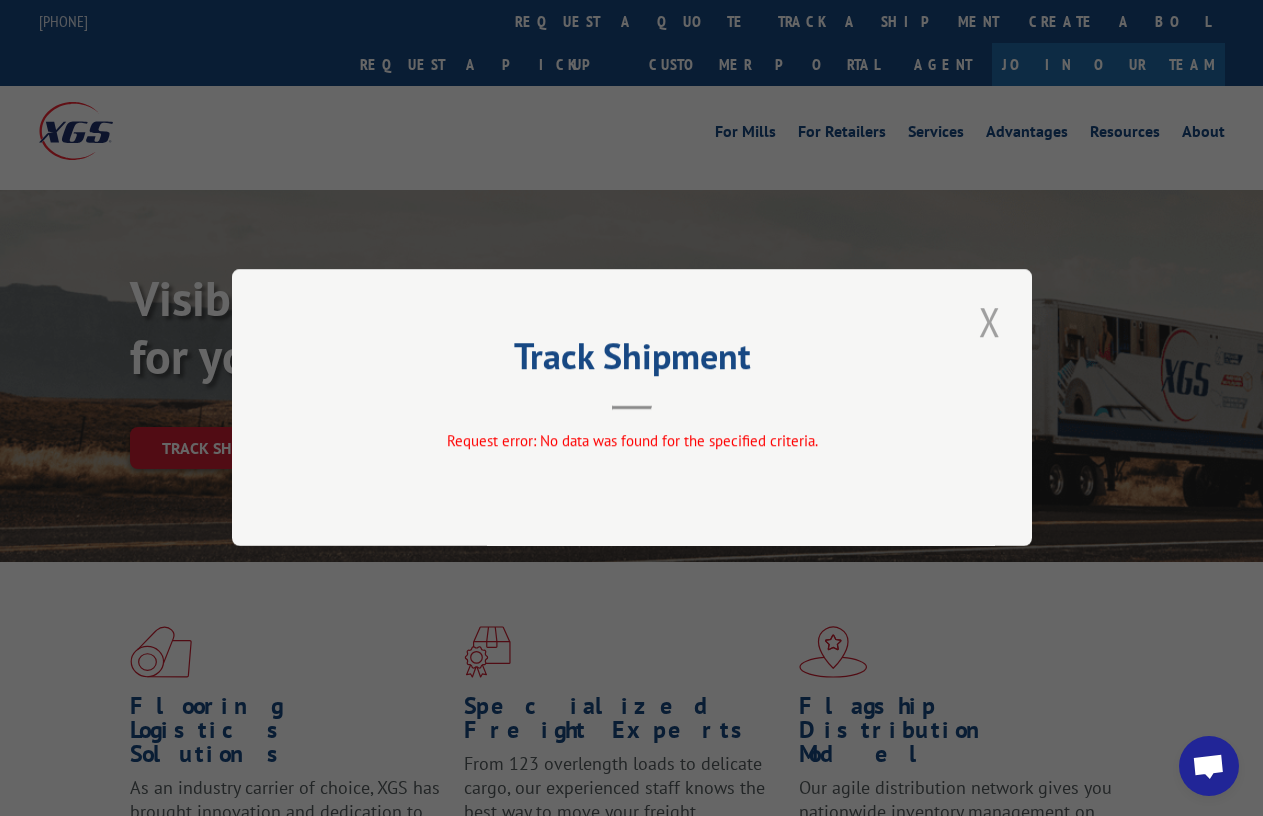 click at bounding box center (990, 321) 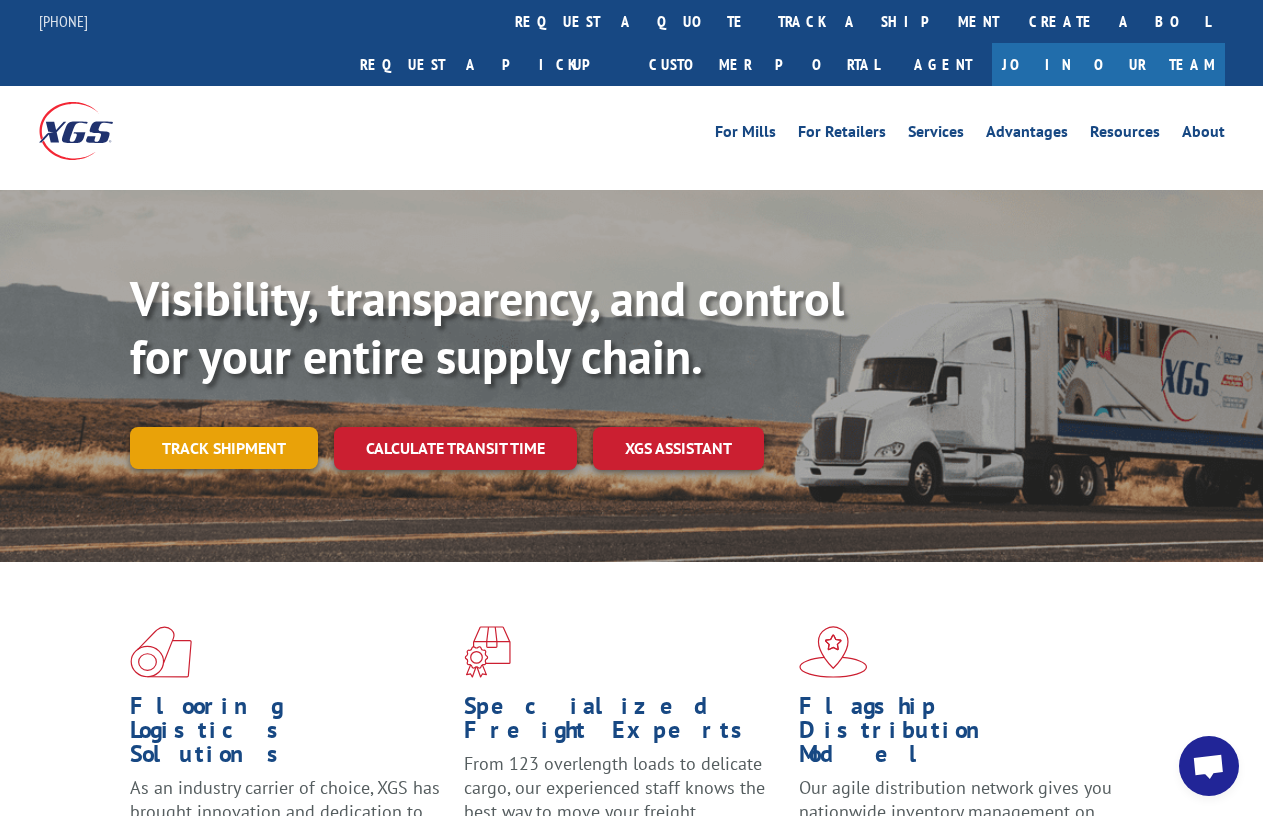 click on "Track shipment" at bounding box center (224, 448) 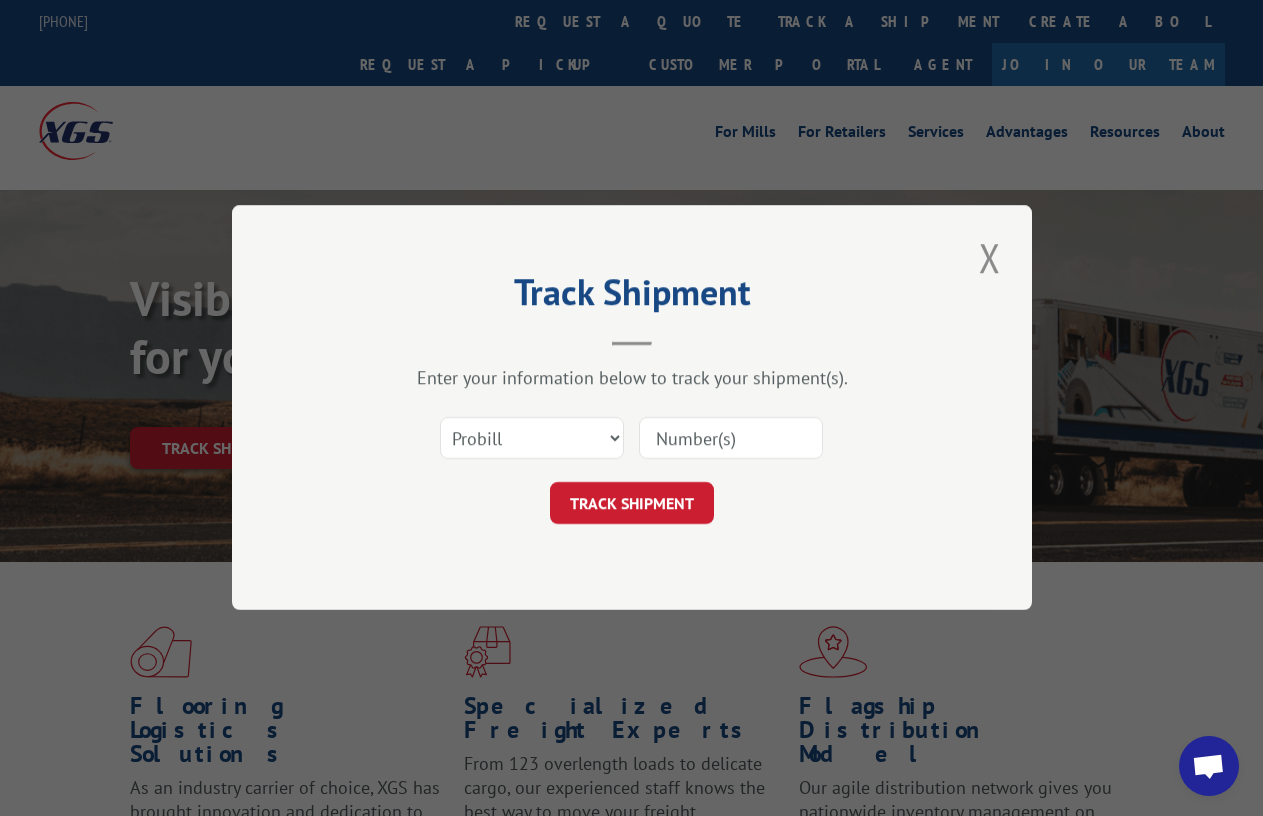 click at bounding box center [731, 439] 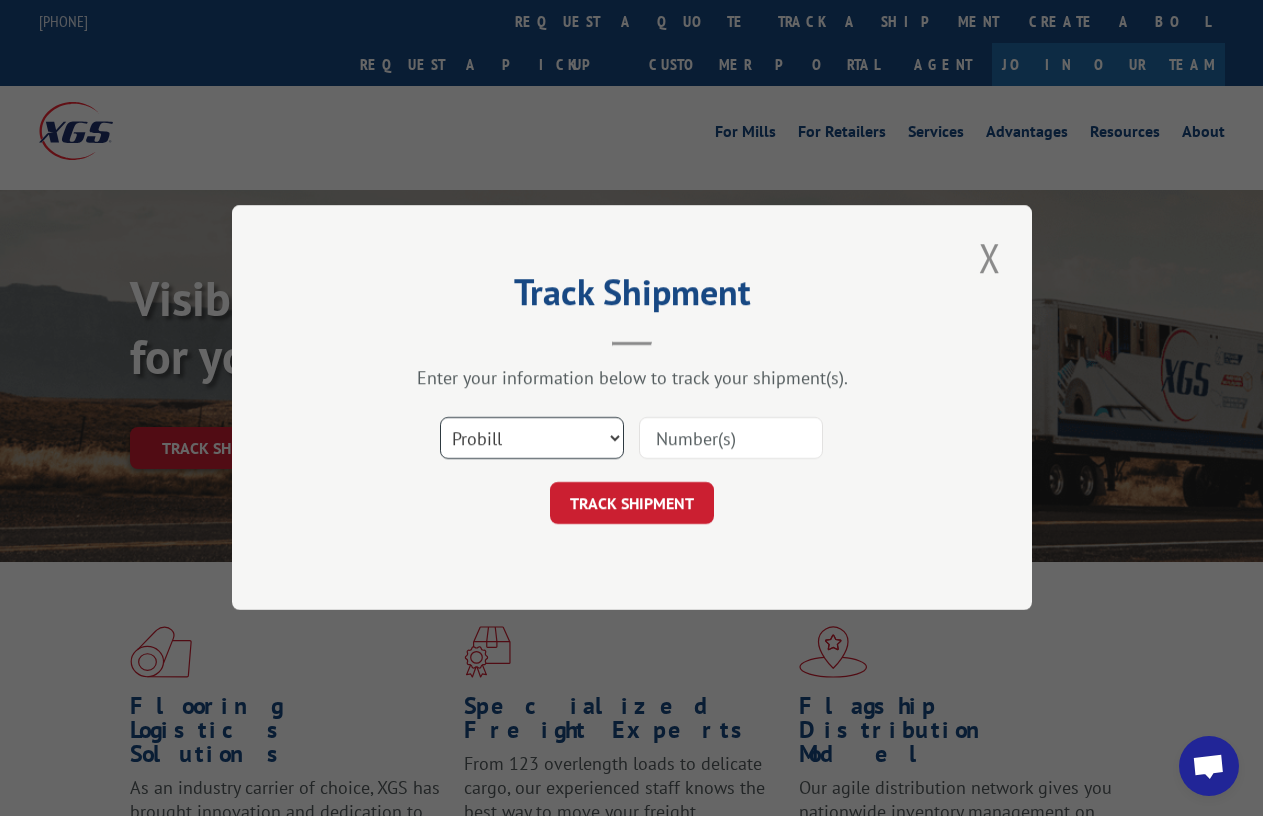 click on "Select category... Probill BOL PO" at bounding box center (532, 439) 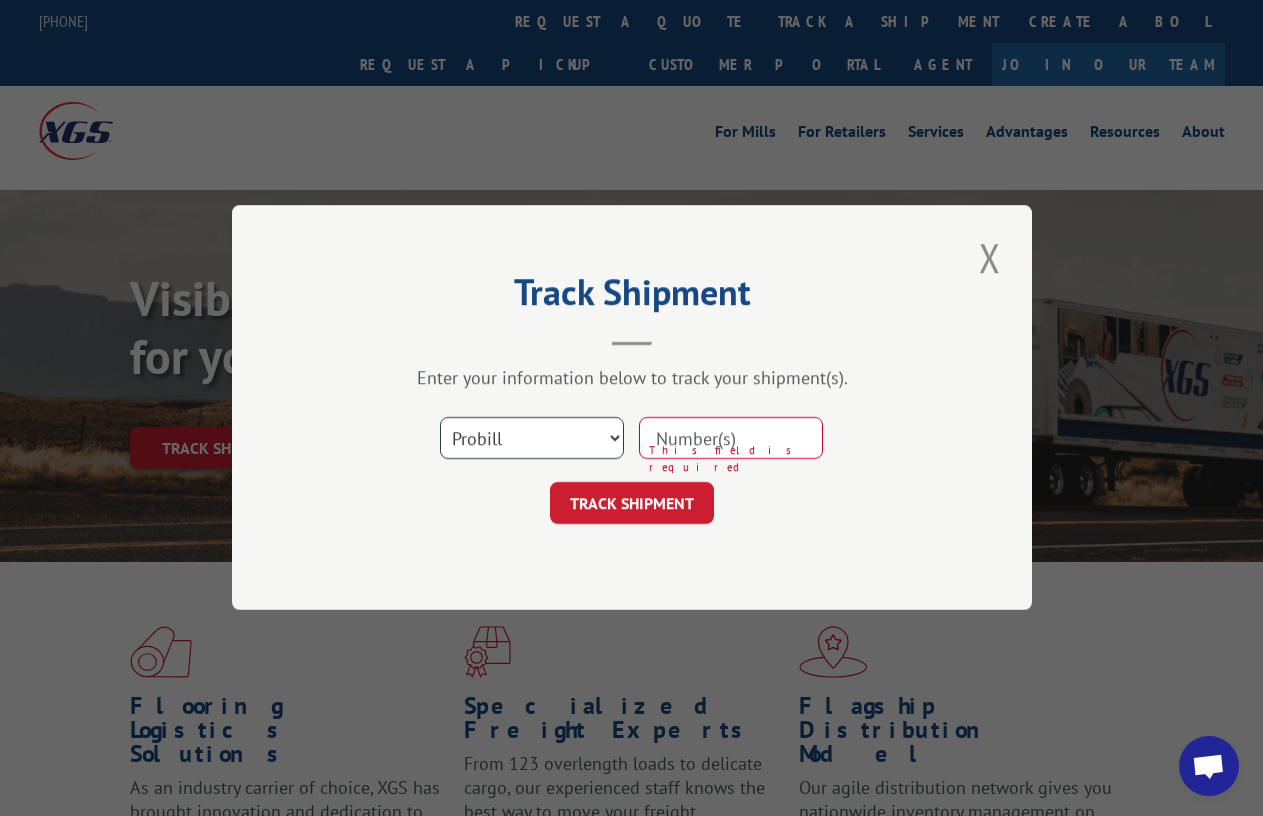 select on "bol" 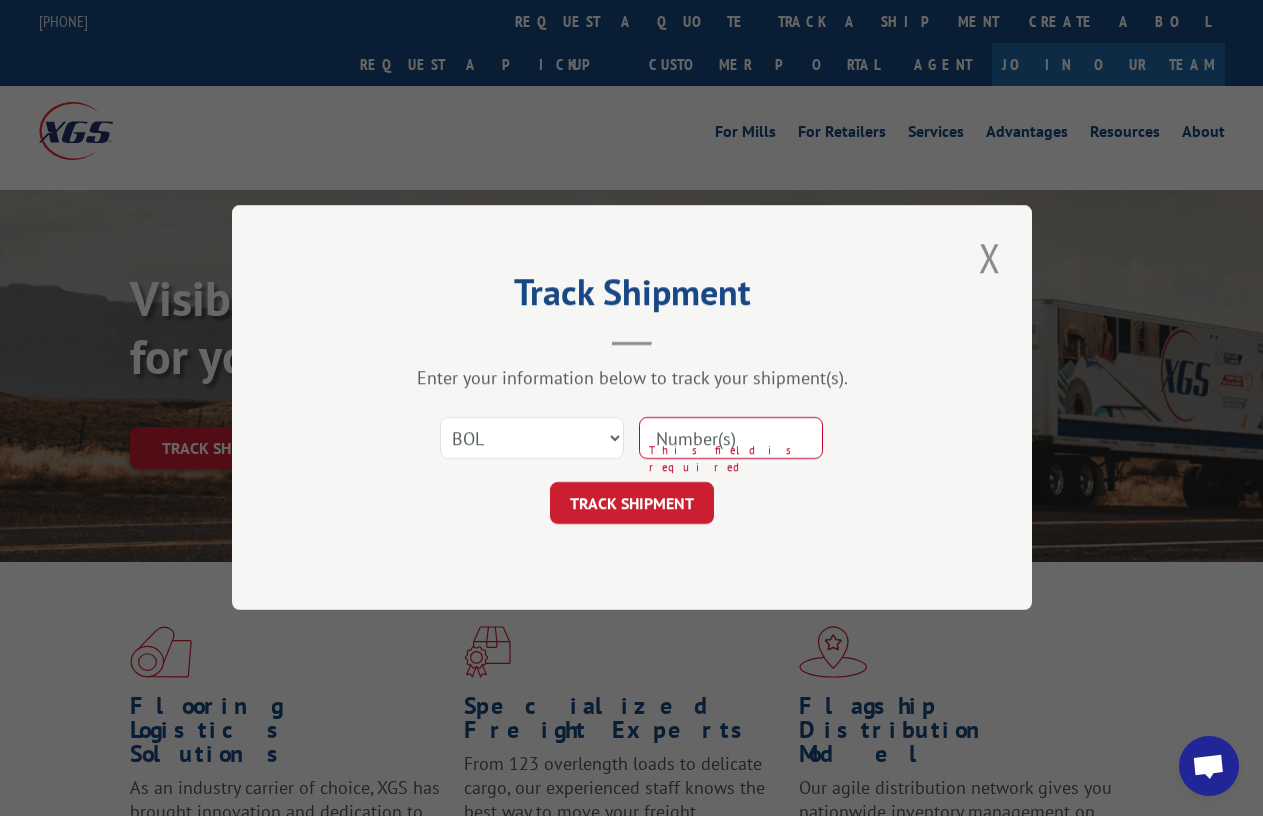 click on "This field is required" at bounding box center [731, 439] 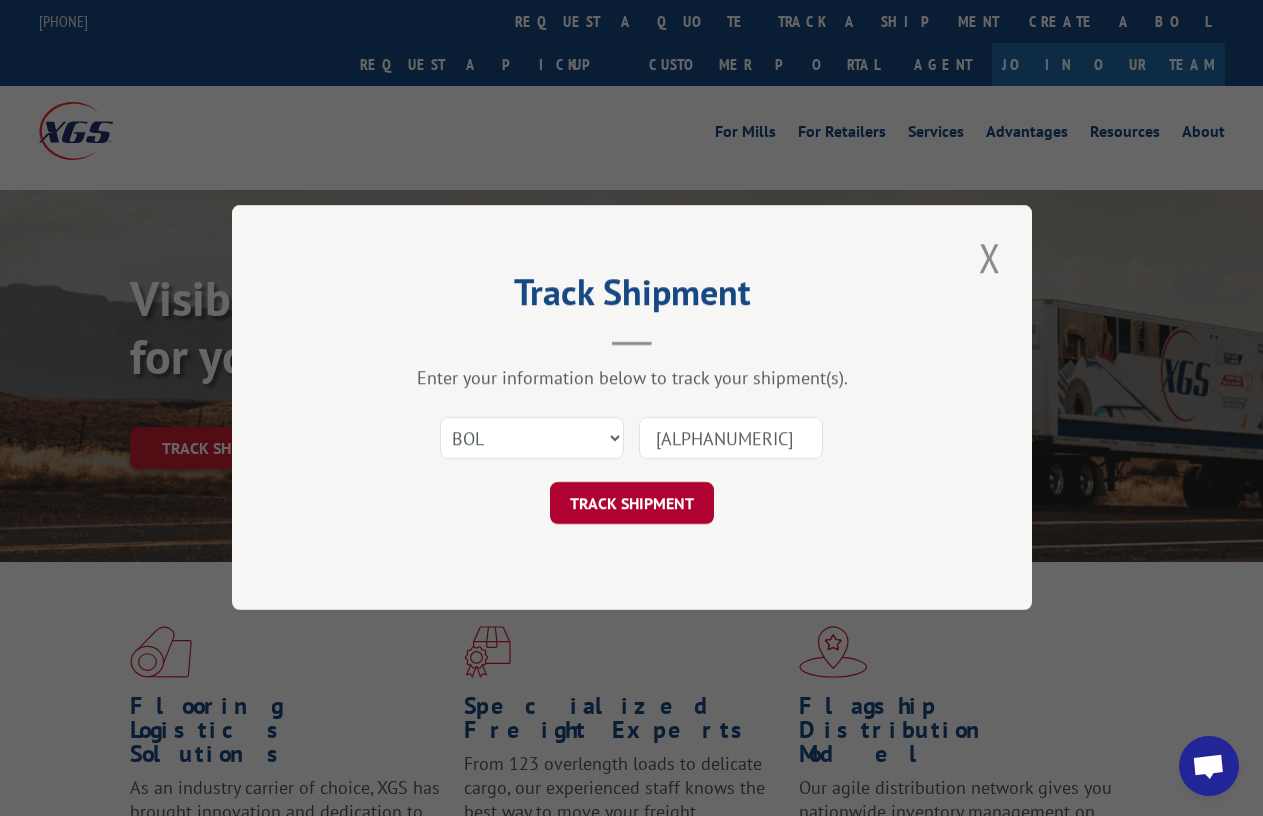 type on "[ALPHANUMERIC]" 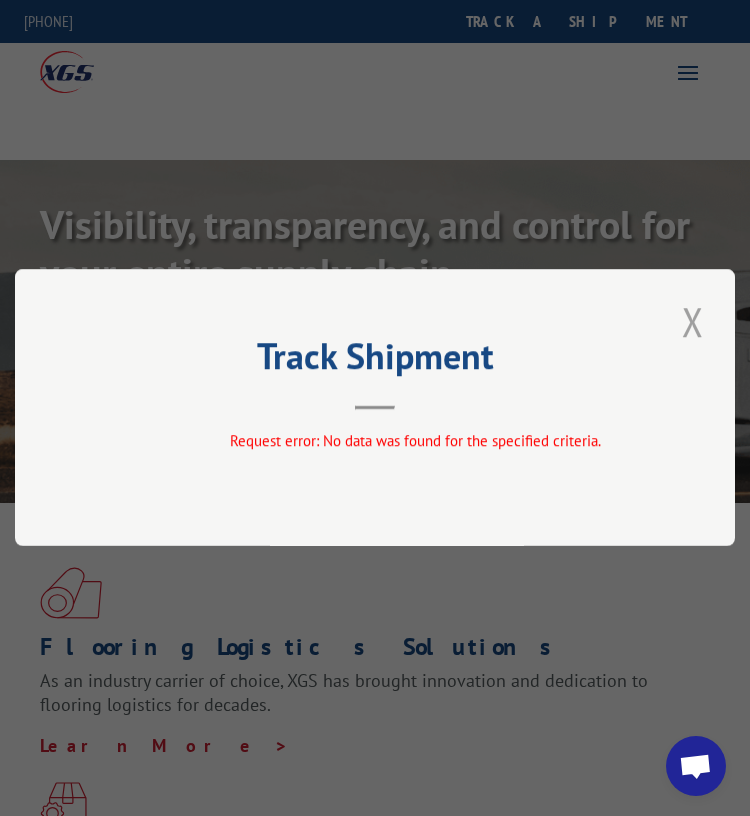 click at bounding box center (693, 321) 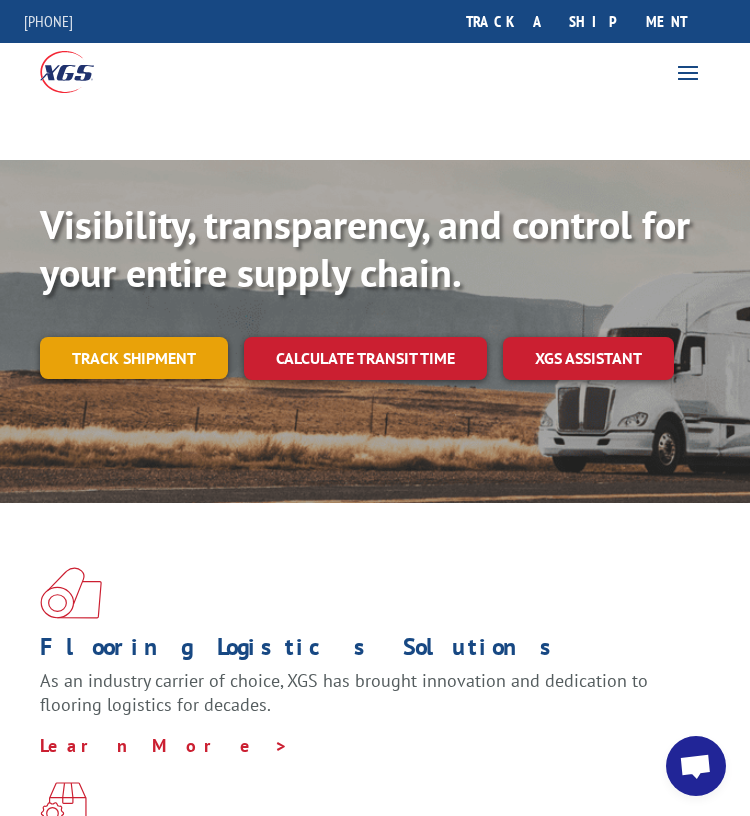 click on "Track shipment" at bounding box center [134, 358] 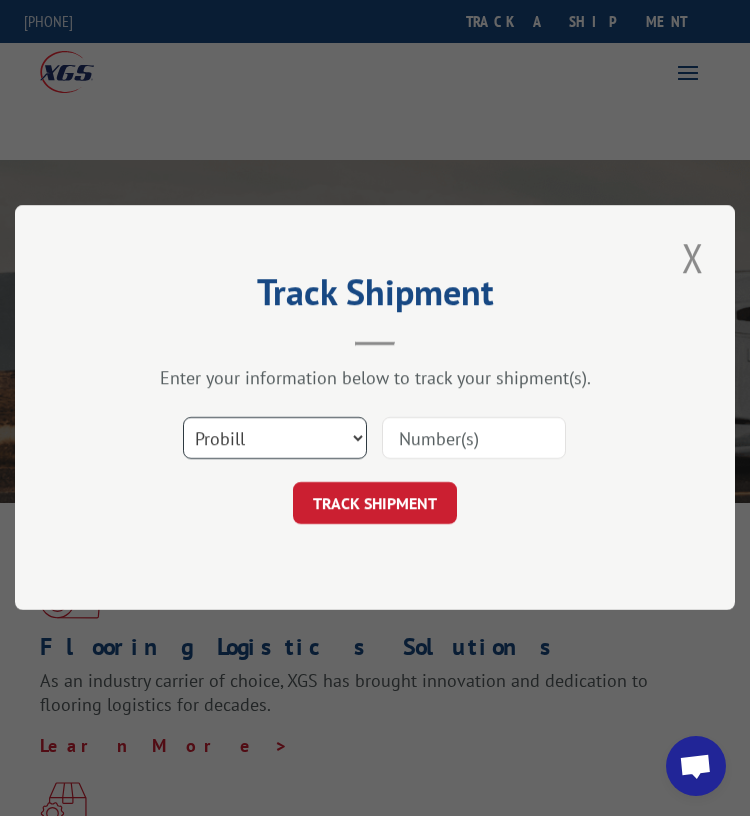 click on "Select category... Probill BOL PO" at bounding box center [275, 439] 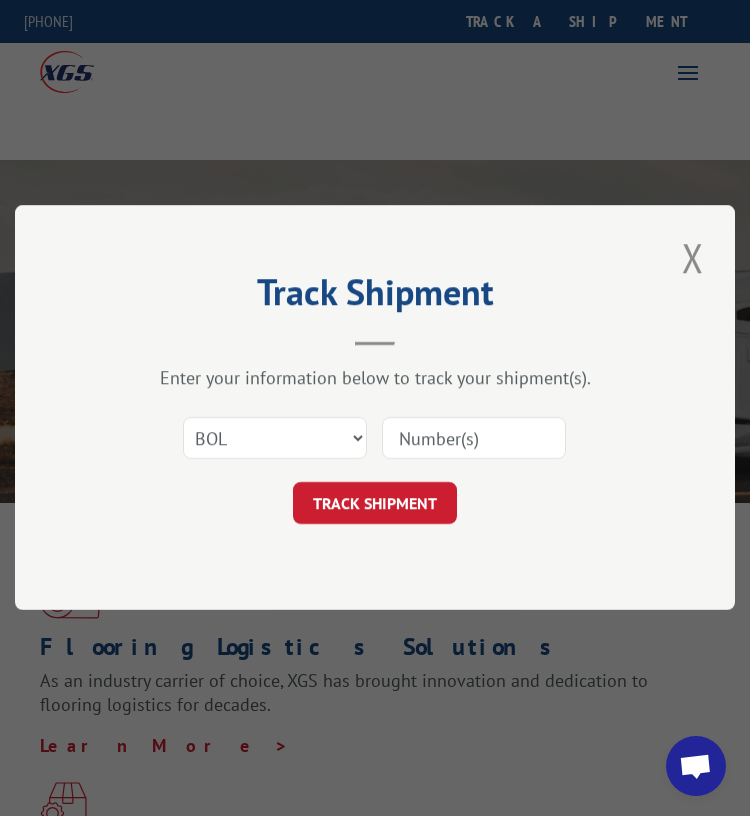 click at bounding box center (474, 439) 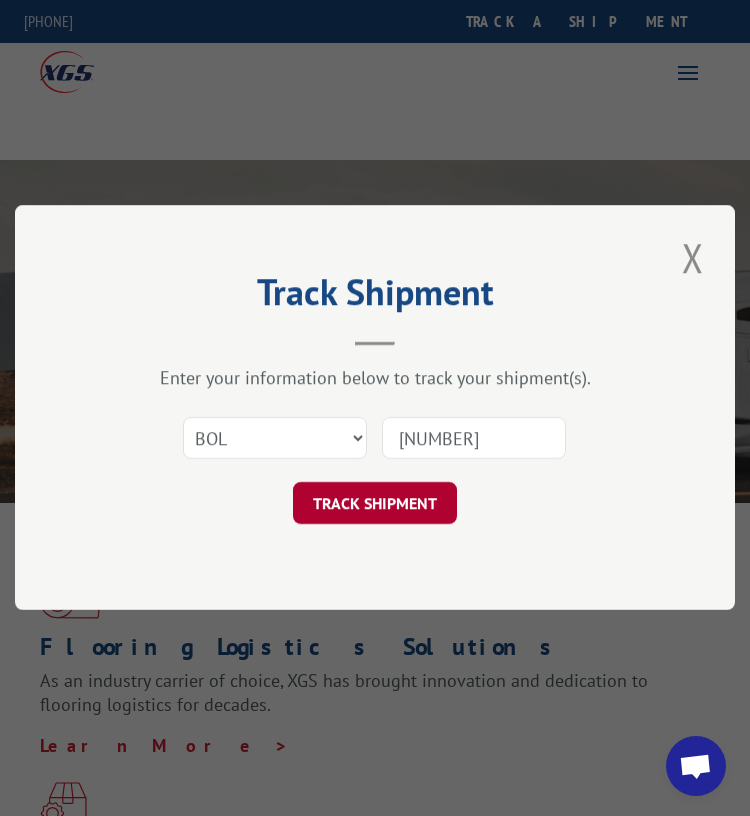 type on "[NUMBER]" 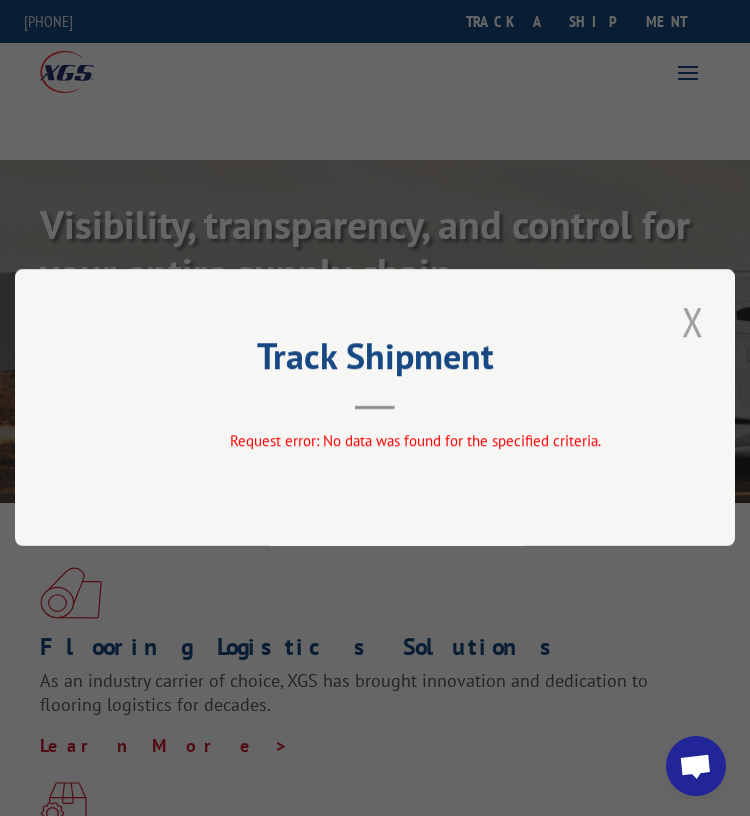 click at bounding box center (693, 321) 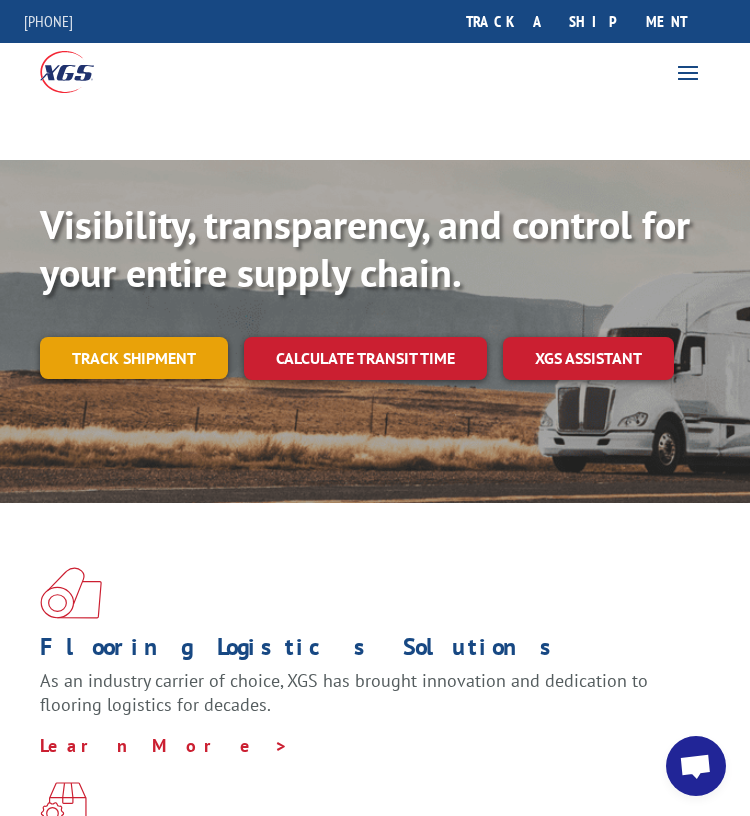 click on "Track shipment" at bounding box center (134, 358) 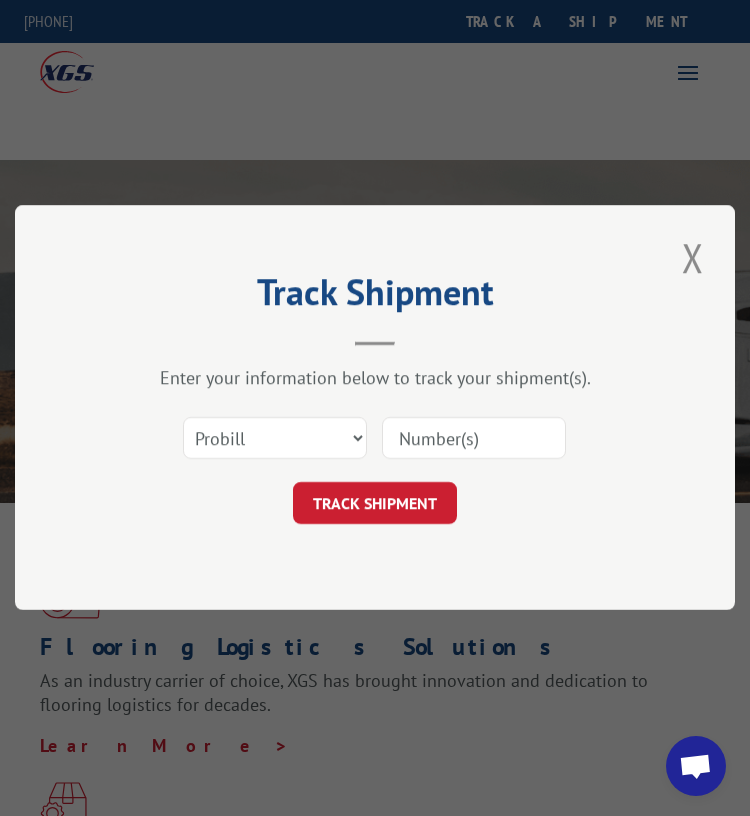 click at bounding box center [474, 439] 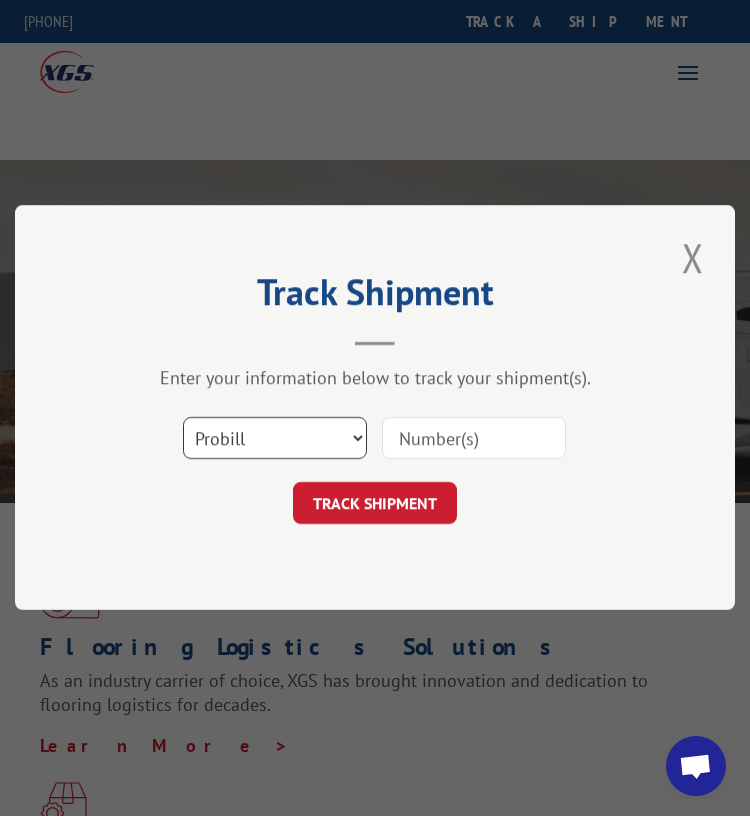 click on "Select category... Probill BOL PO" at bounding box center [275, 439] 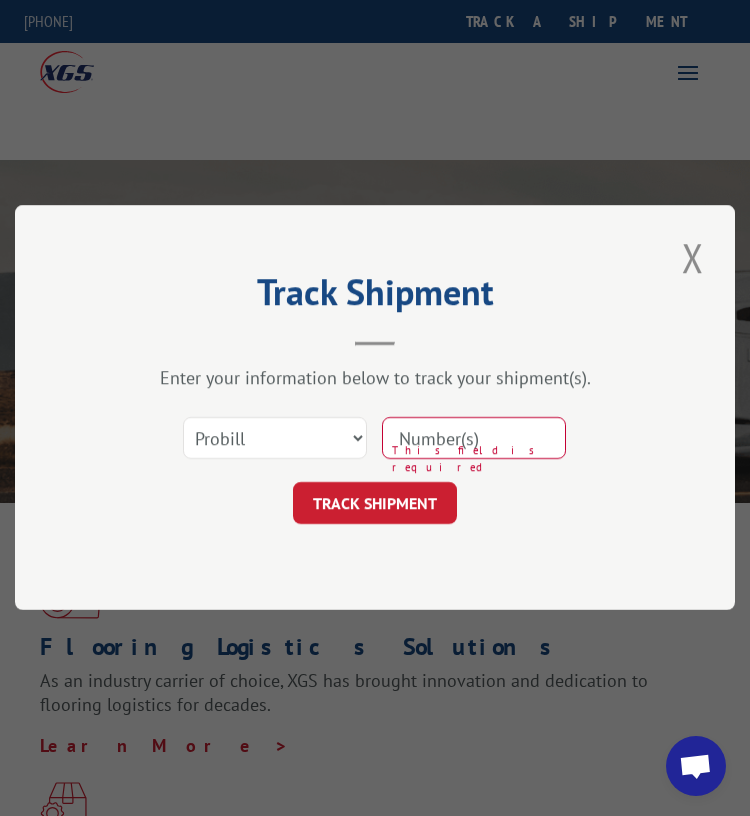 click at bounding box center (474, 439) 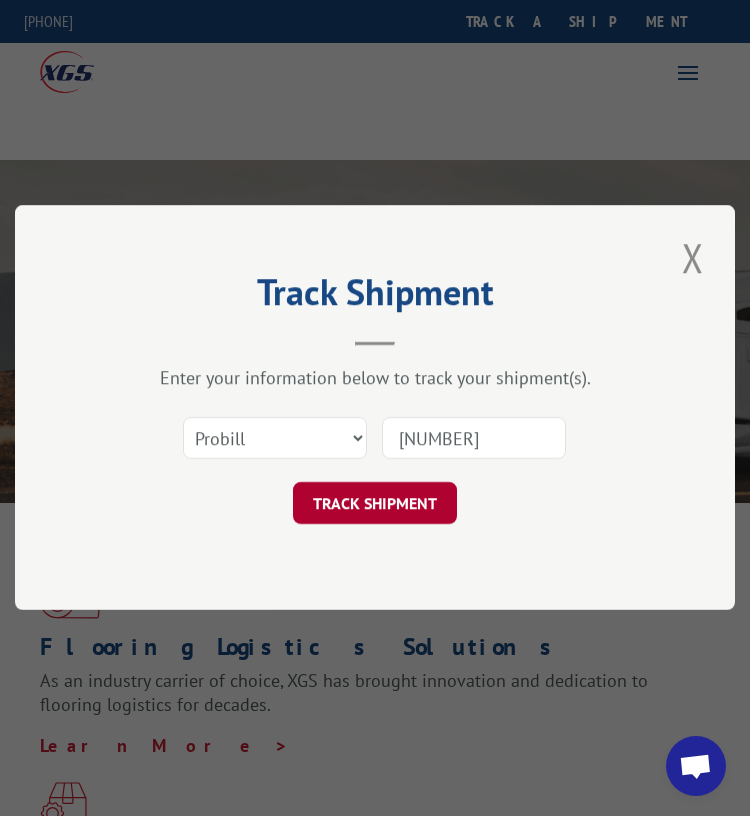 type on "[NUMBER]" 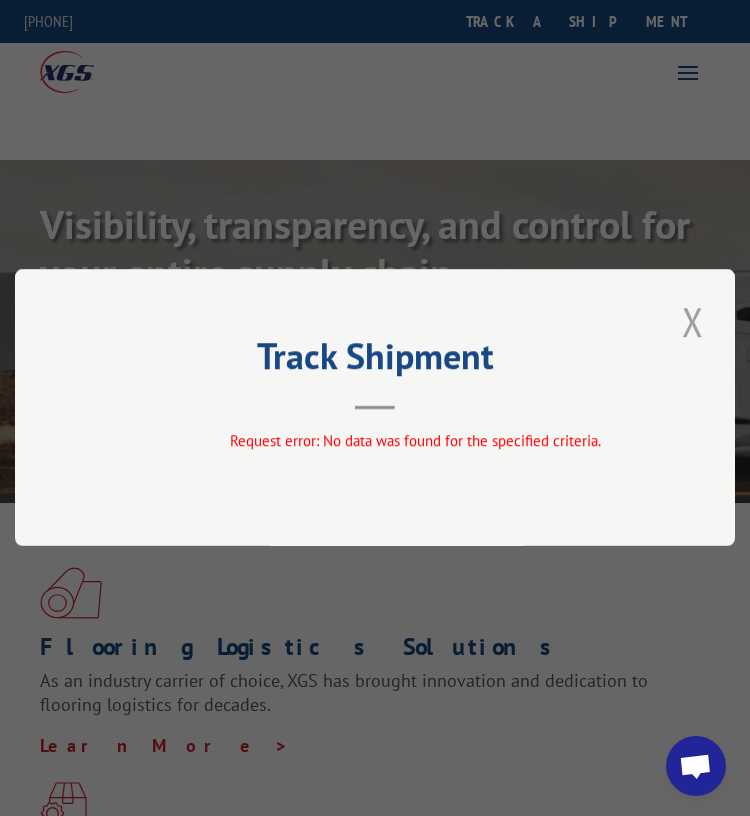 click at bounding box center (693, 321) 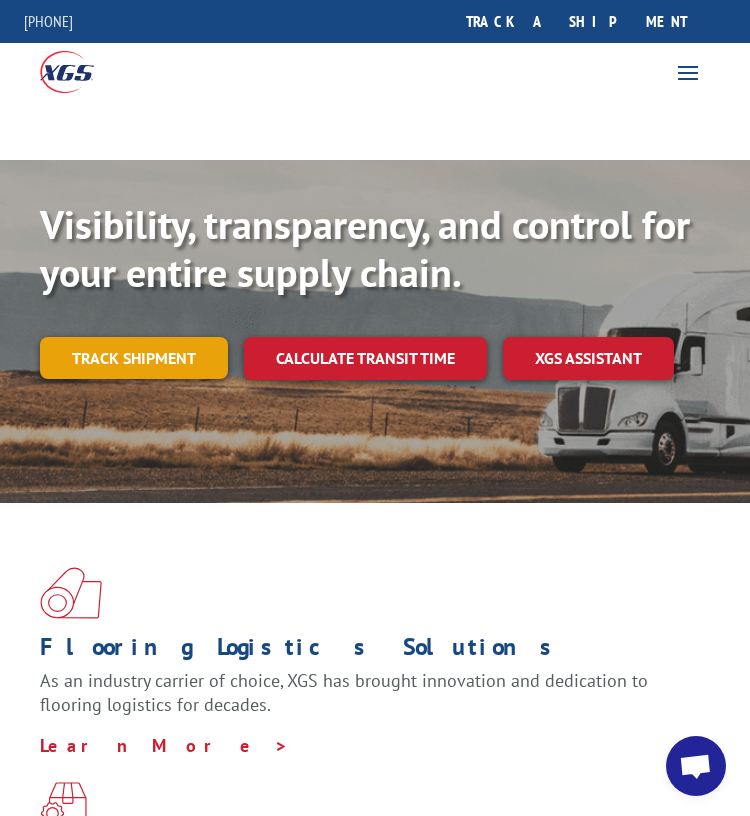 click on "Track shipment" at bounding box center (134, 358) 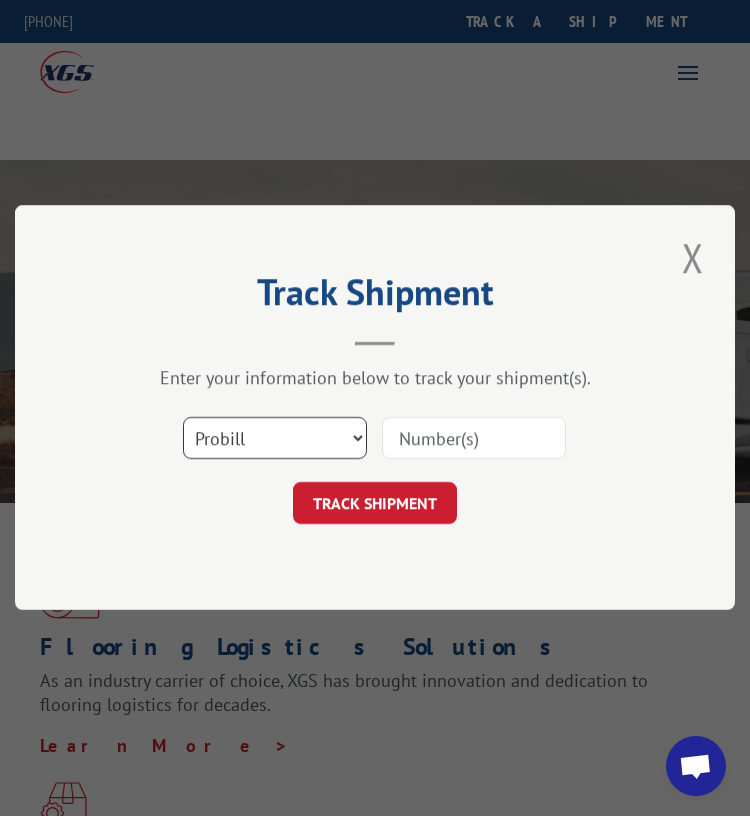 click on "Select category... Probill BOL PO" at bounding box center (275, 439) 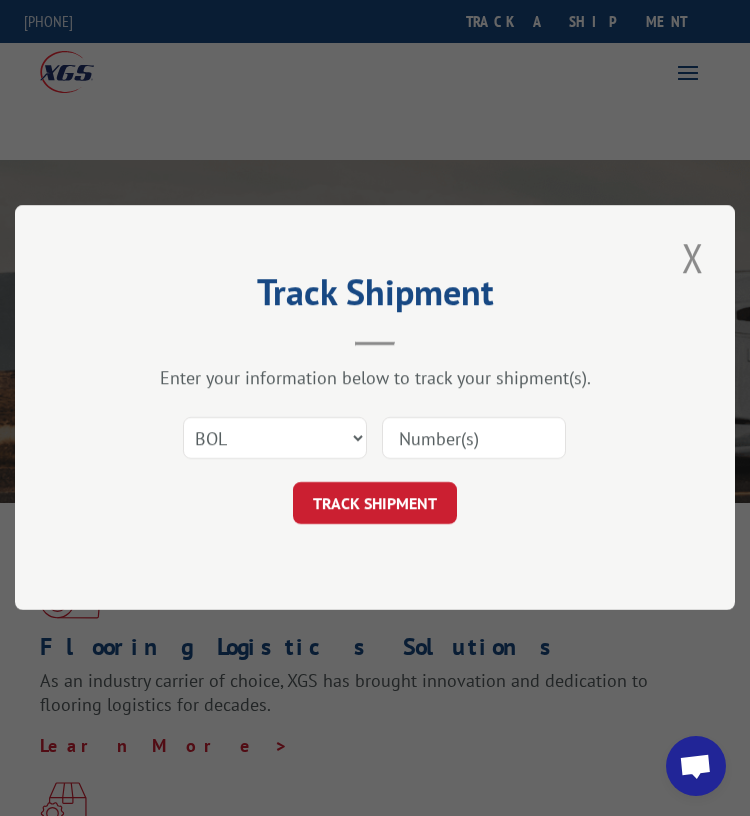 click at bounding box center [474, 439] 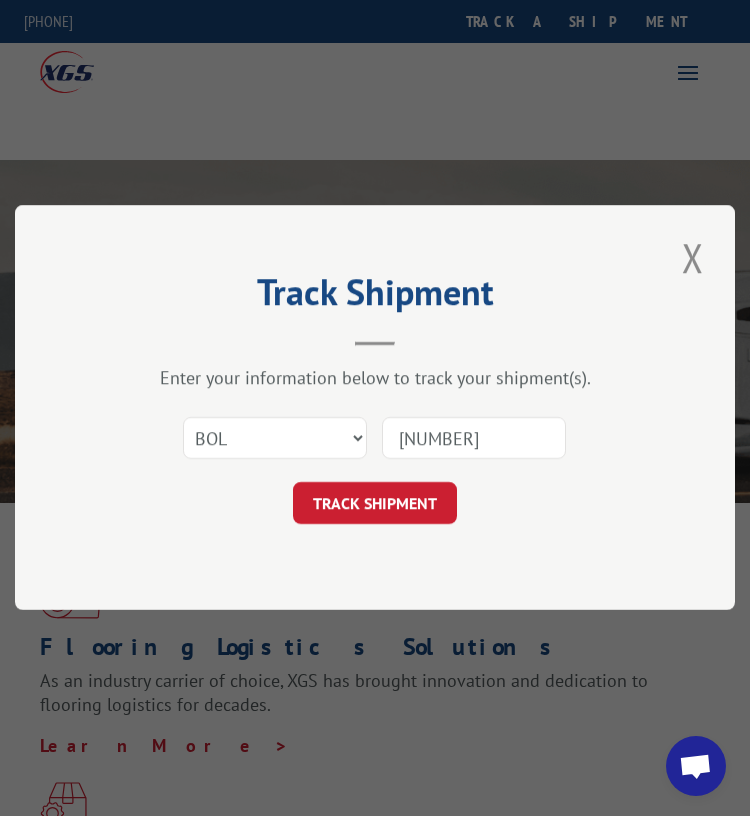 type on "[NUMBER]" 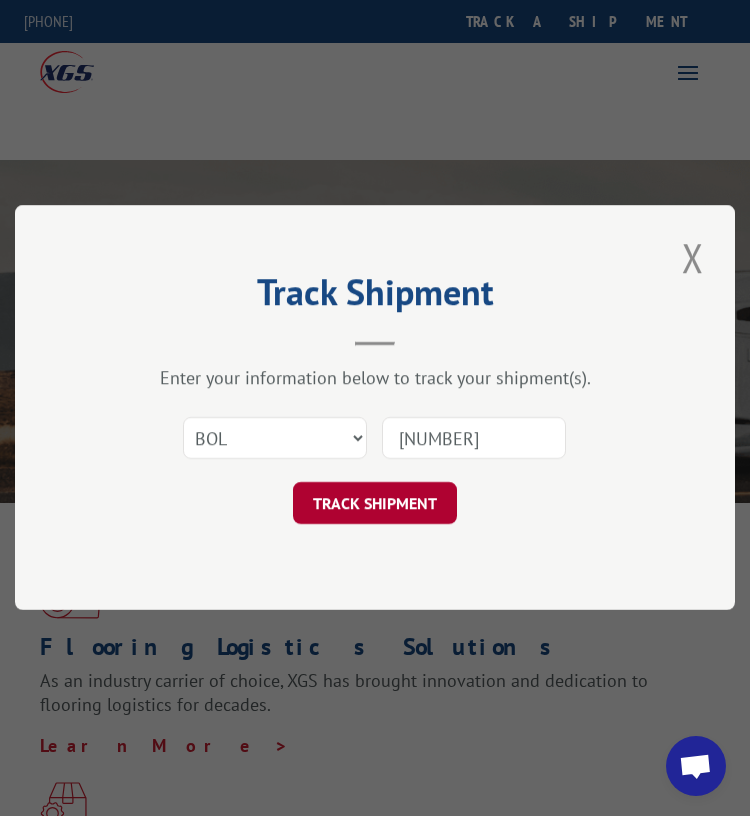 click on "TRACK SHIPMENT" at bounding box center (375, 504) 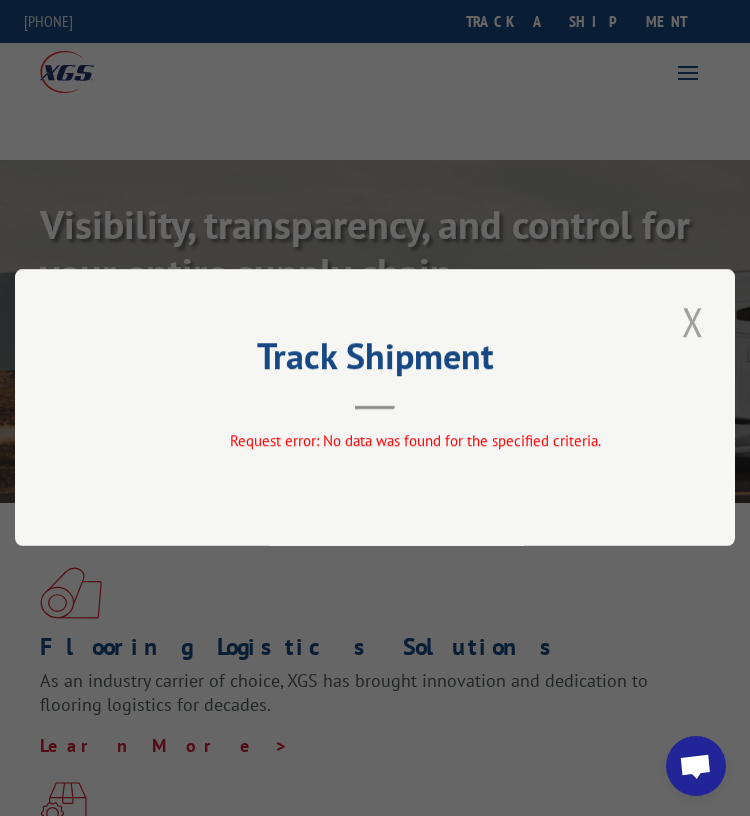 click at bounding box center (693, 321) 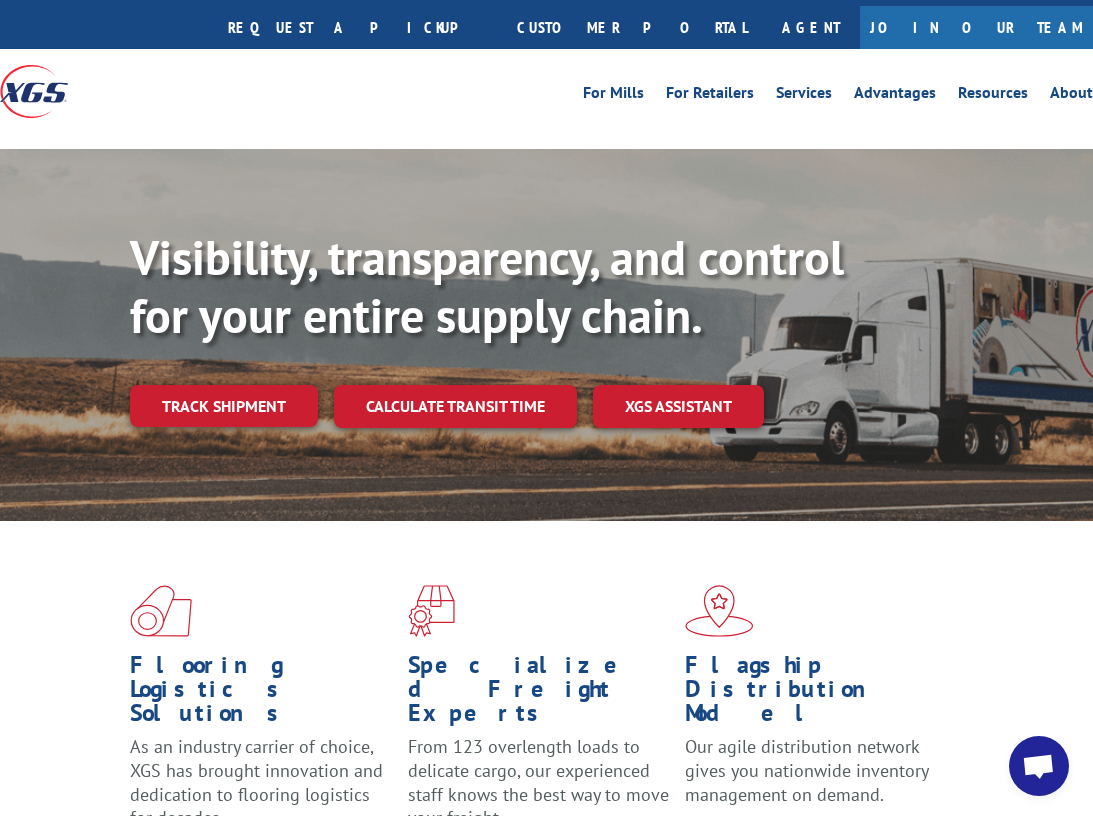 scroll, scrollTop: 27, scrollLeft: 0, axis: vertical 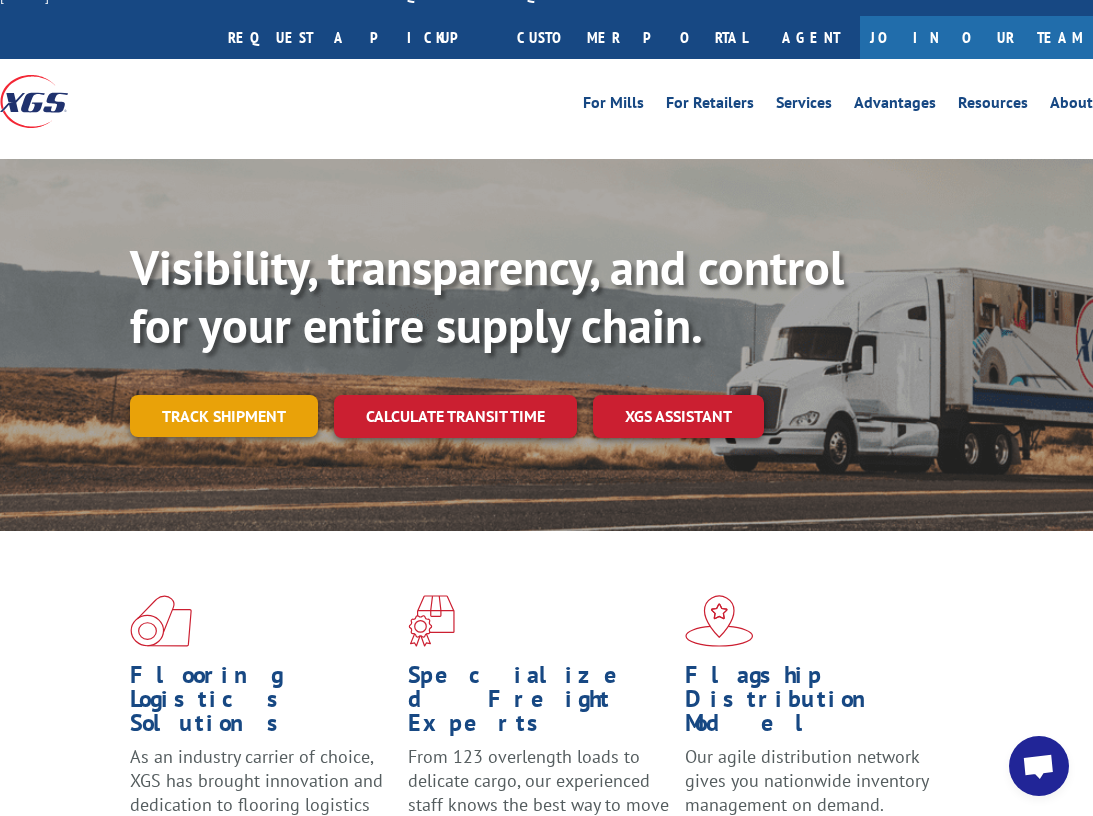 click on "Track shipment" at bounding box center [224, 416] 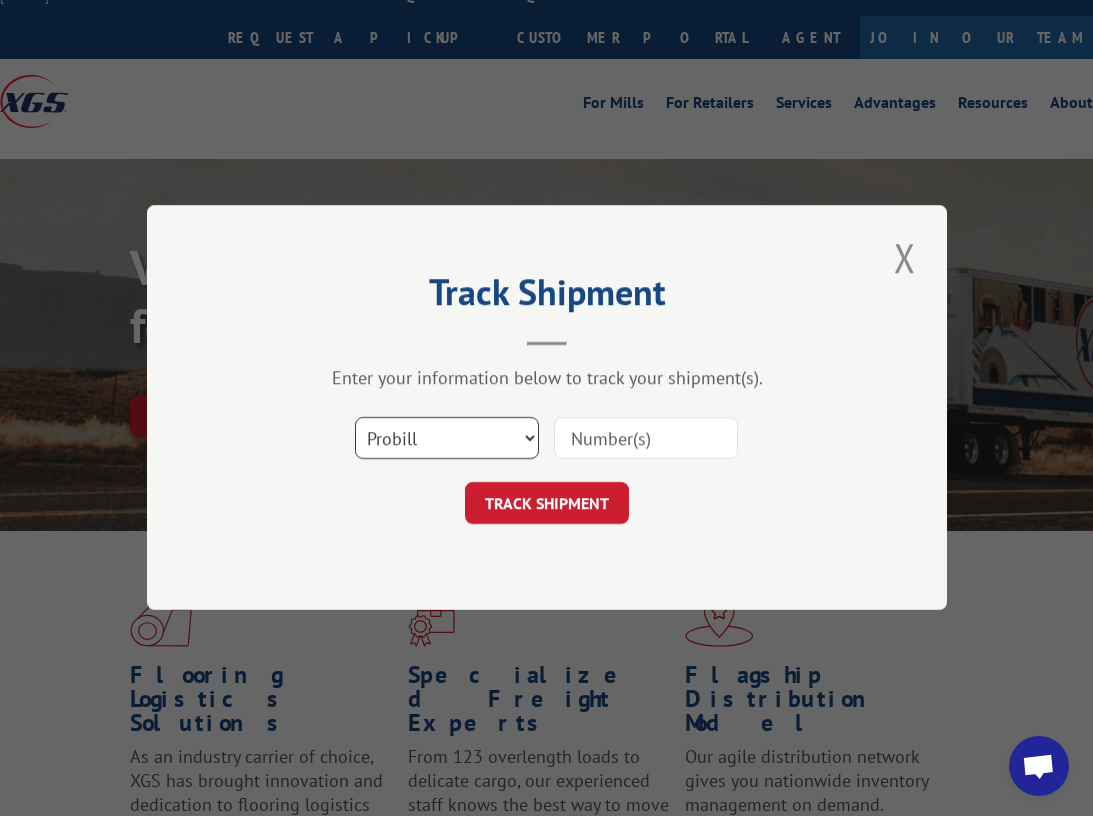 click on "Select category... Probill BOL PO" at bounding box center (447, 439) 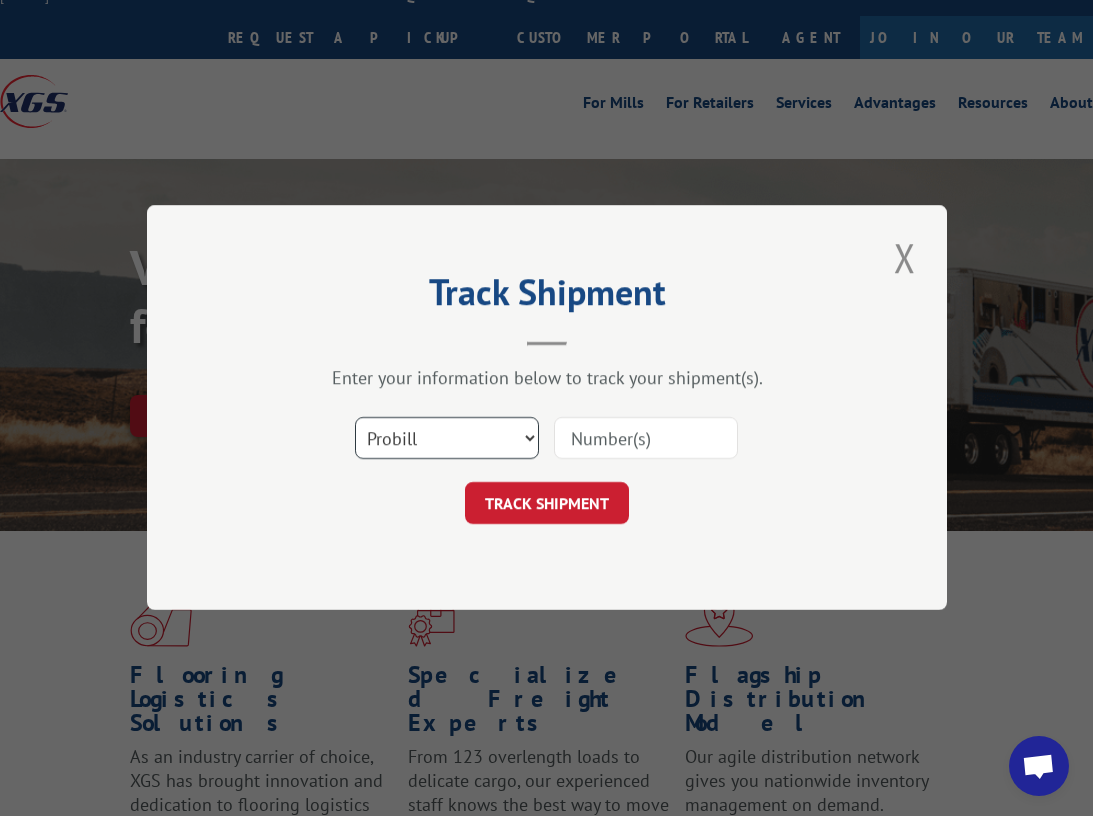 select on "bol" 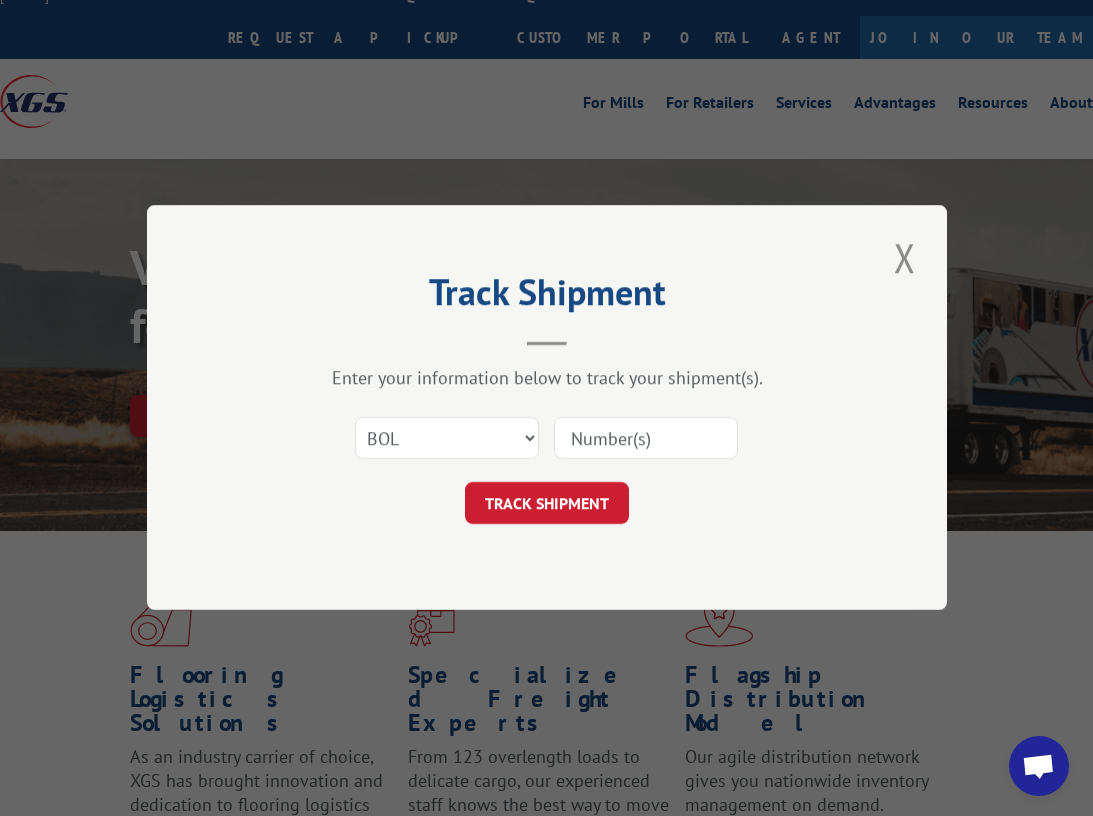click at bounding box center (646, 439) 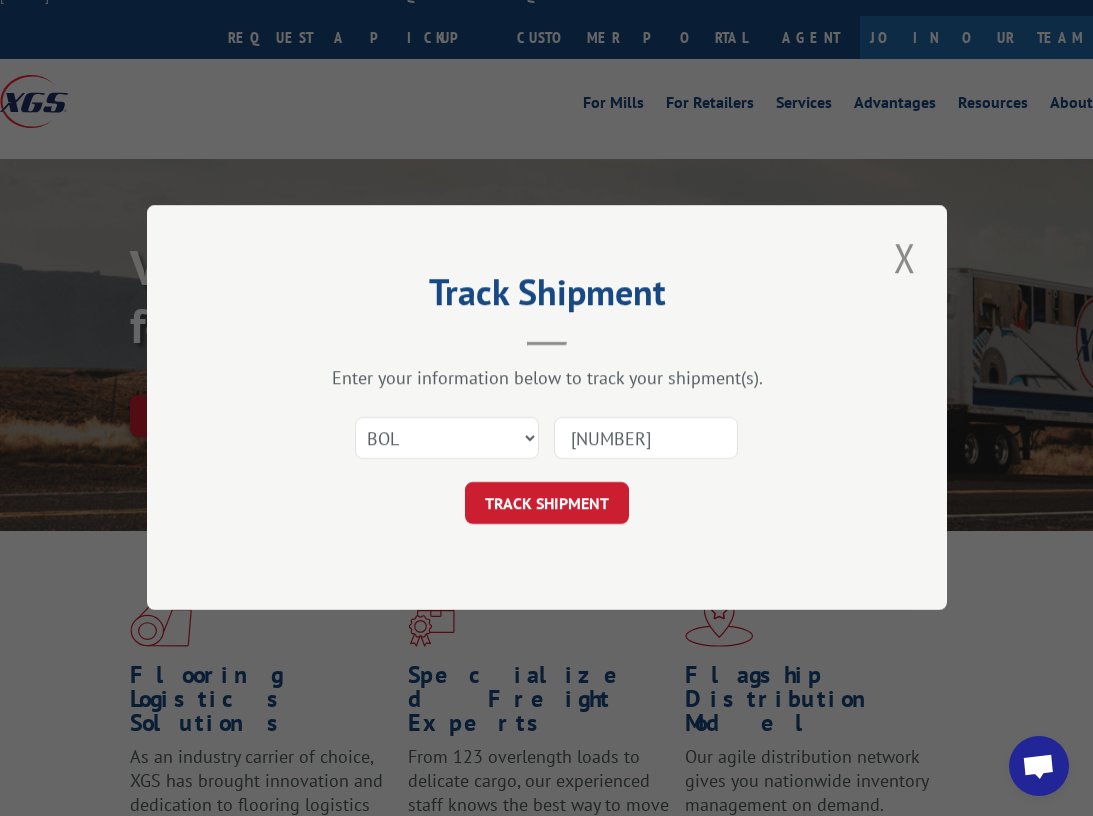type on "[NUMBER]" 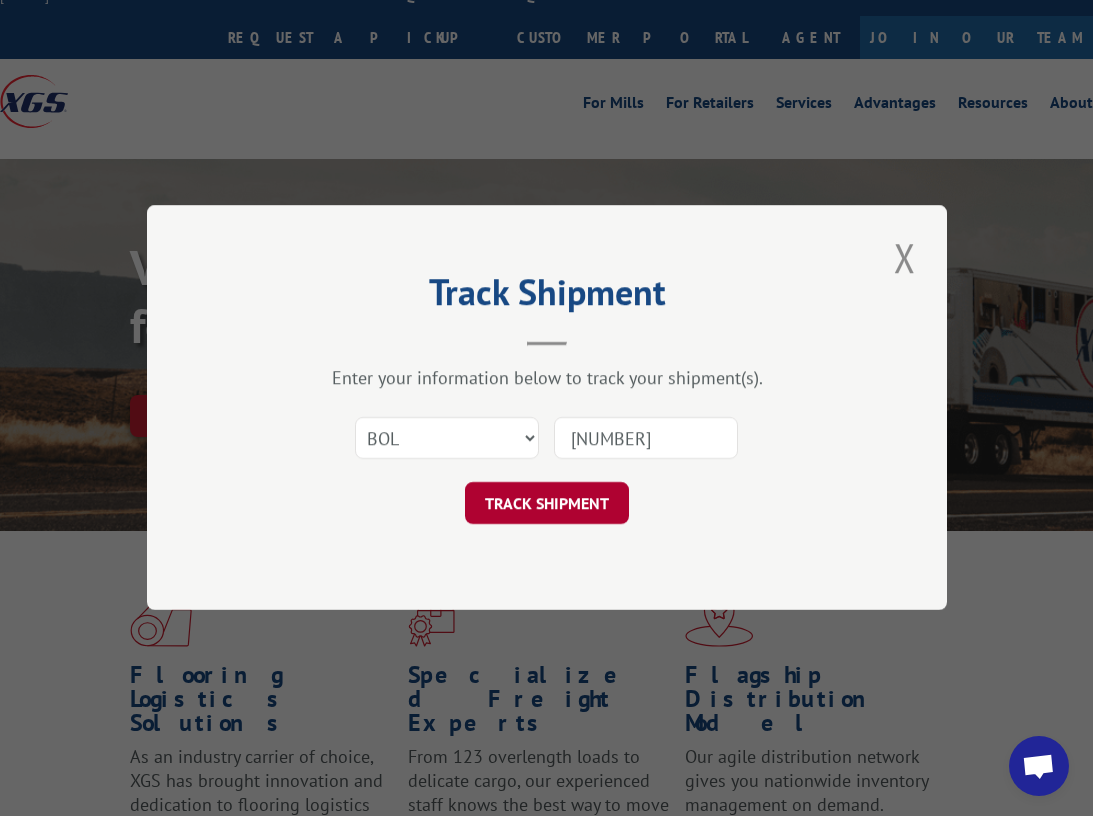 click on "TRACK SHIPMENT" at bounding box center (547, 504) 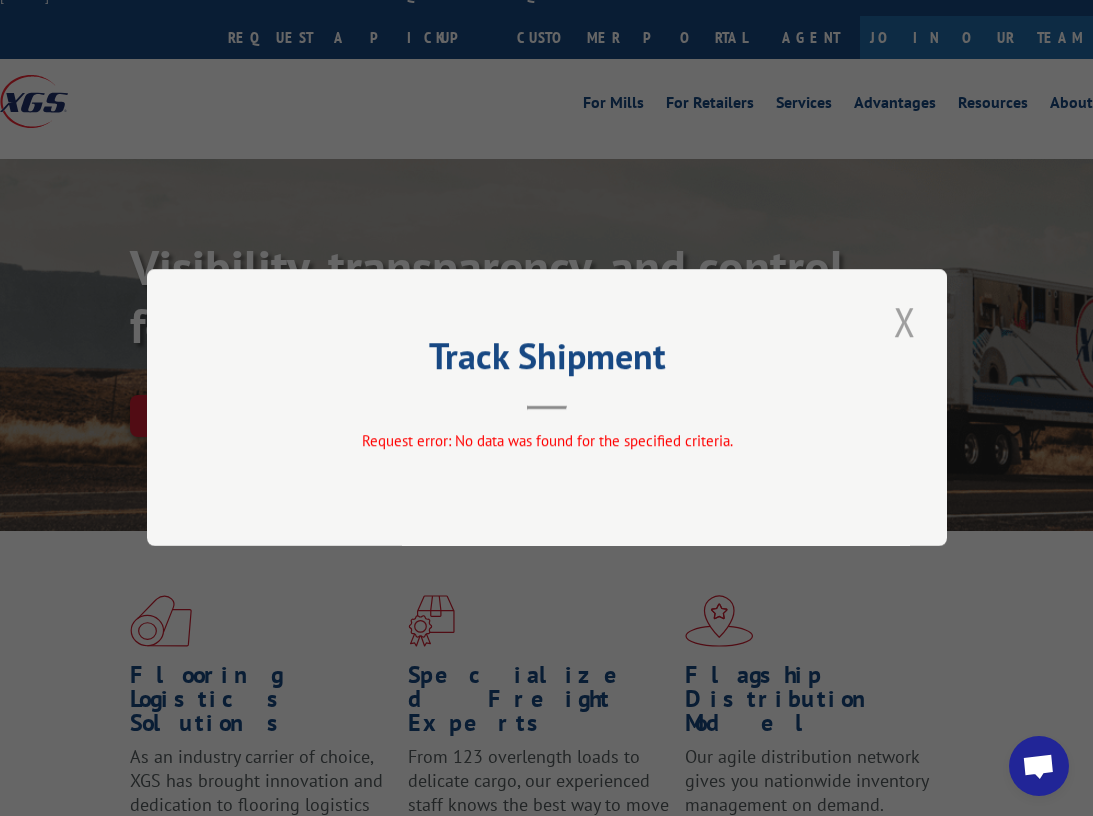 click at bounding box center (905, 321) 